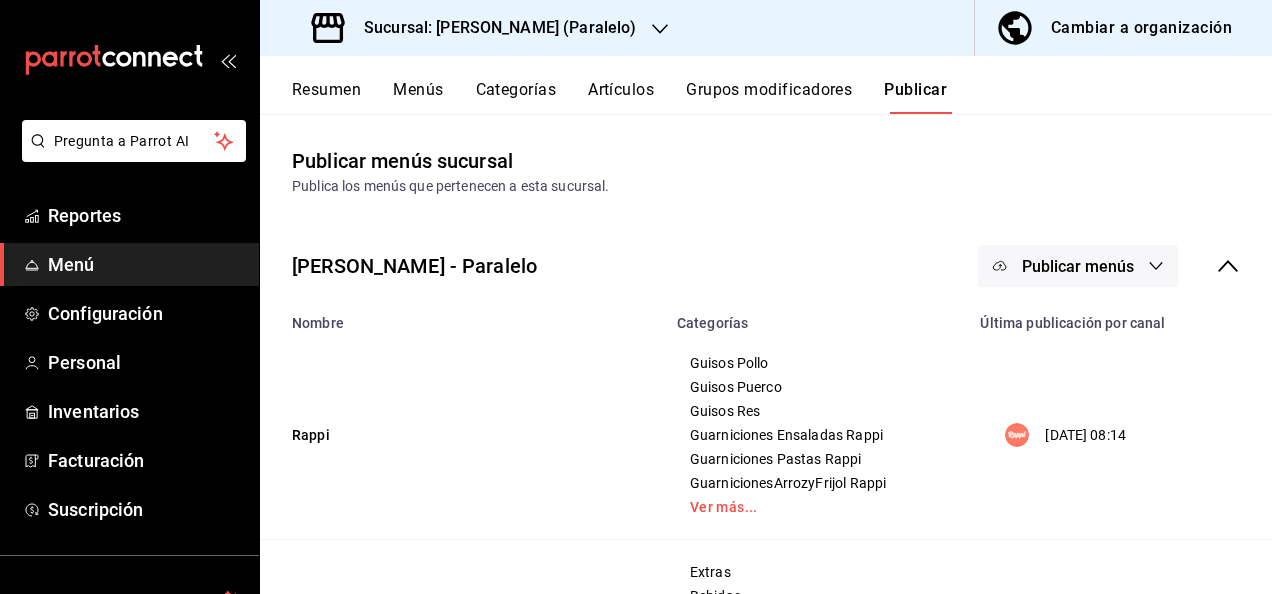 scroll, scrollTop: 0, scrollLeft: 0, axis: both 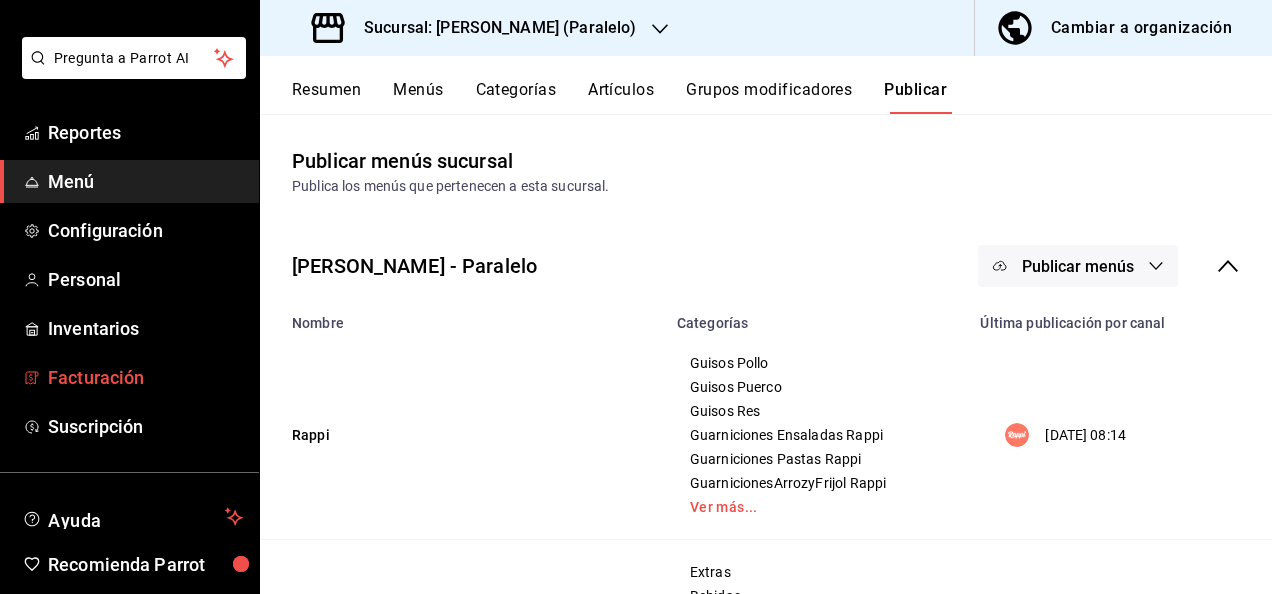 click on "Facturación" at bounding box center (145, 377) 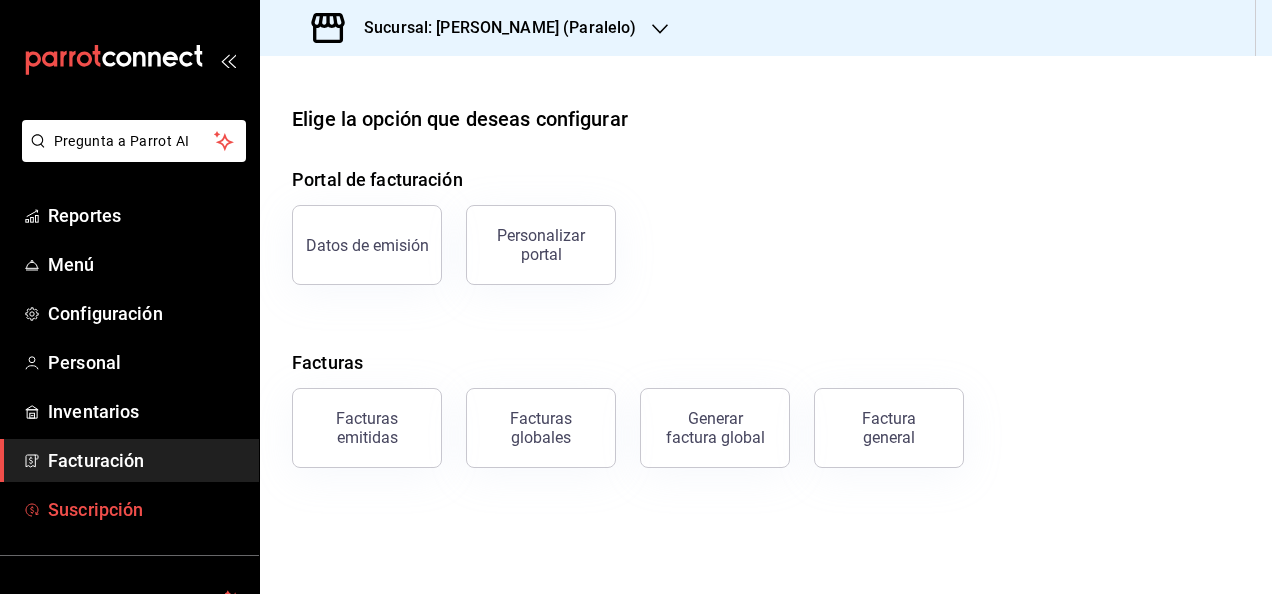 click on "Suscripción" at bounding box center (145, 509) 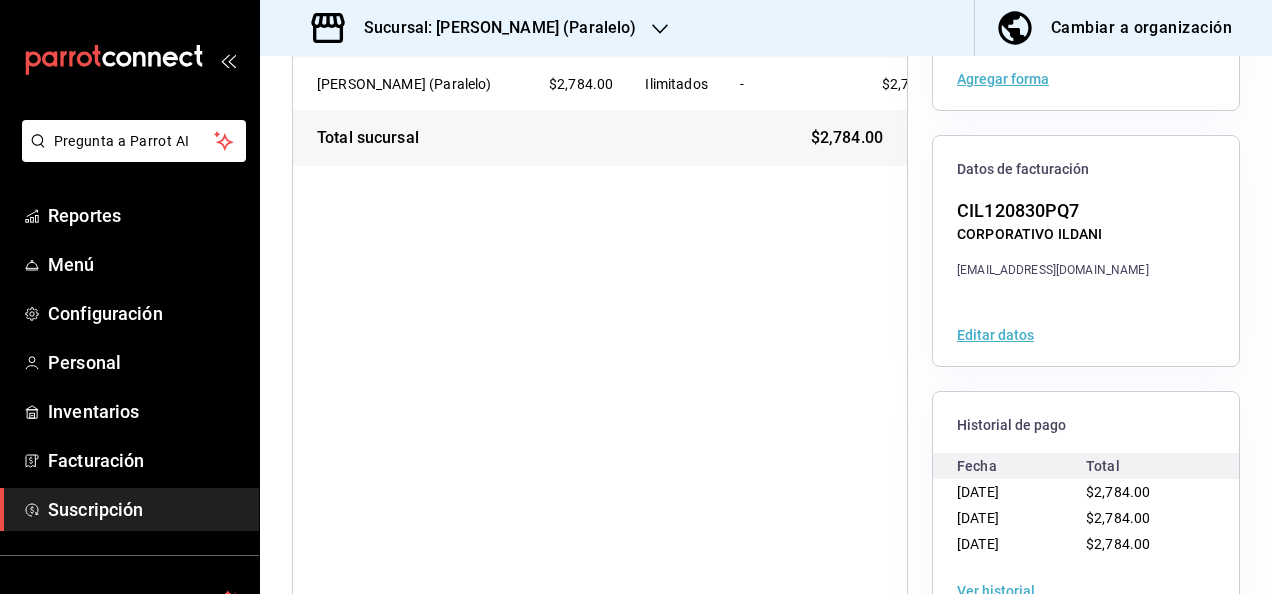 scroll, scrollTop: 351, scrollLeft: 0, axis: vertical 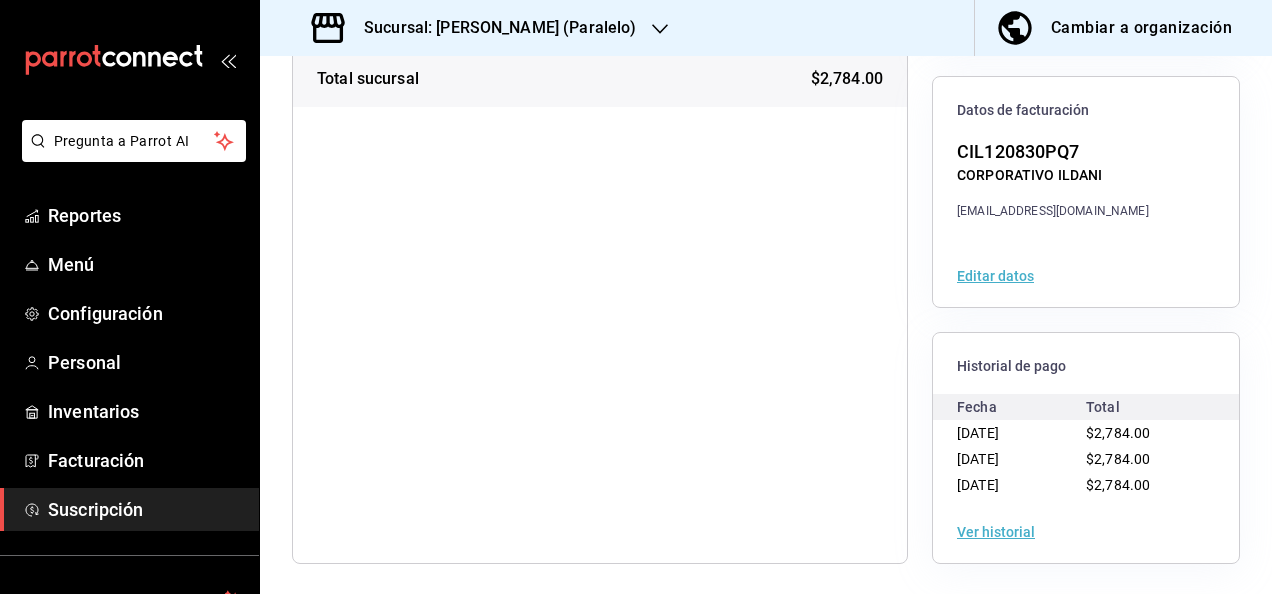 click on "Ver historial" at bounding box center (996, 532) 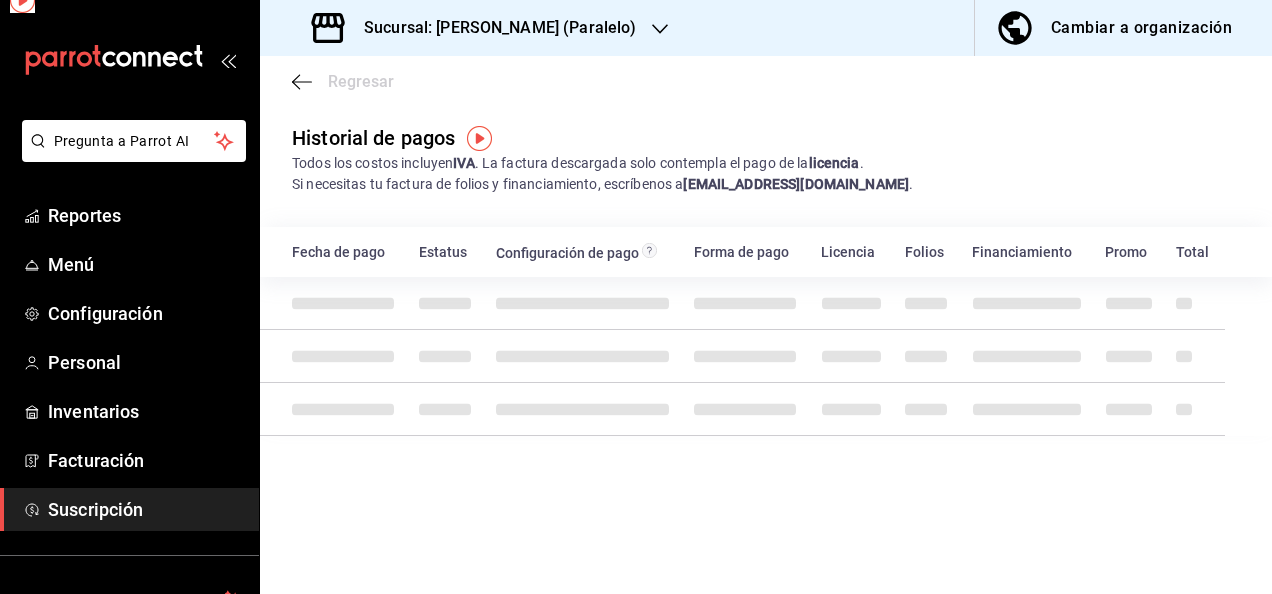 scroll, scrollTop: 0, scrollLeft: 0, axis: both 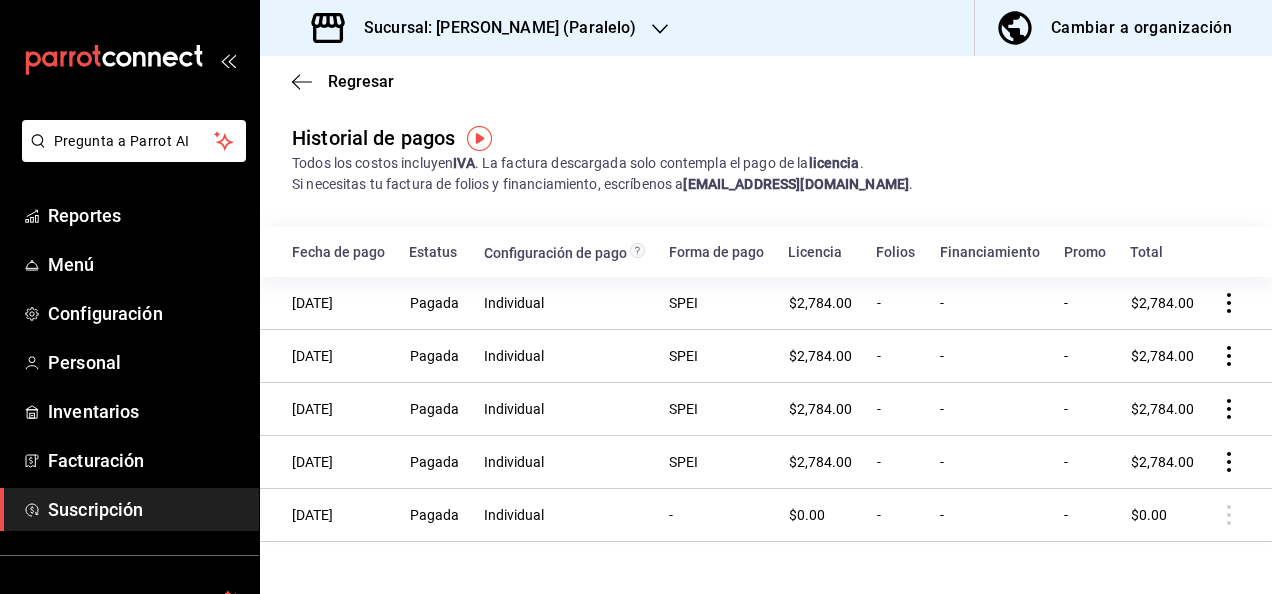click 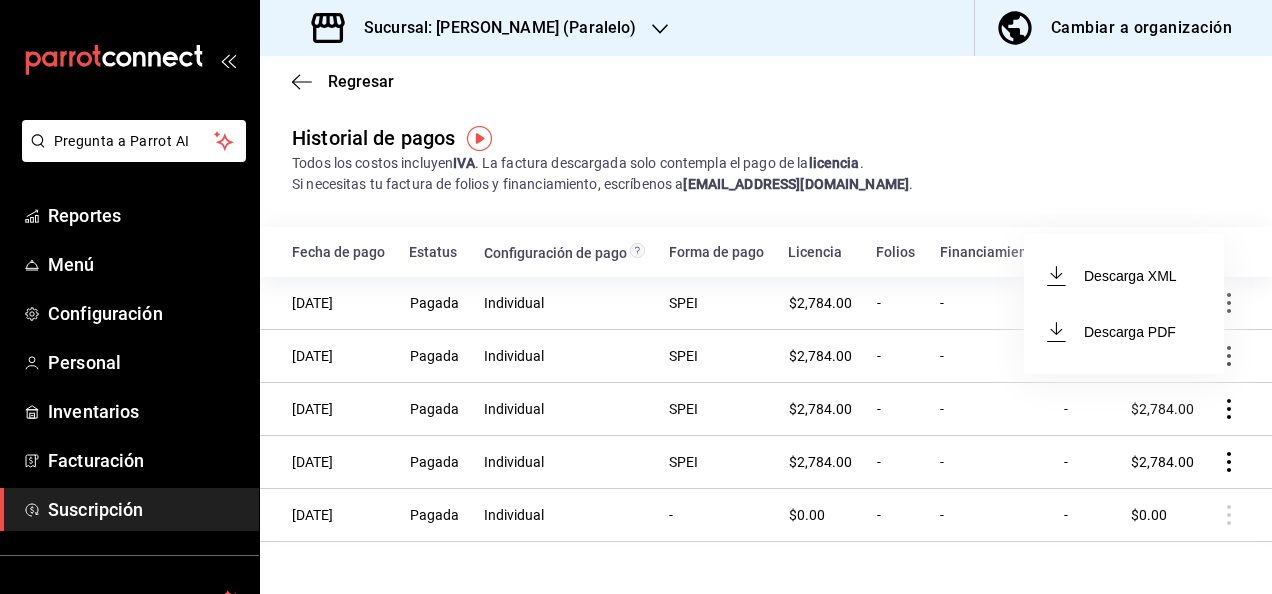 click on "Descarga XML" at bounding box center (1124, 276) 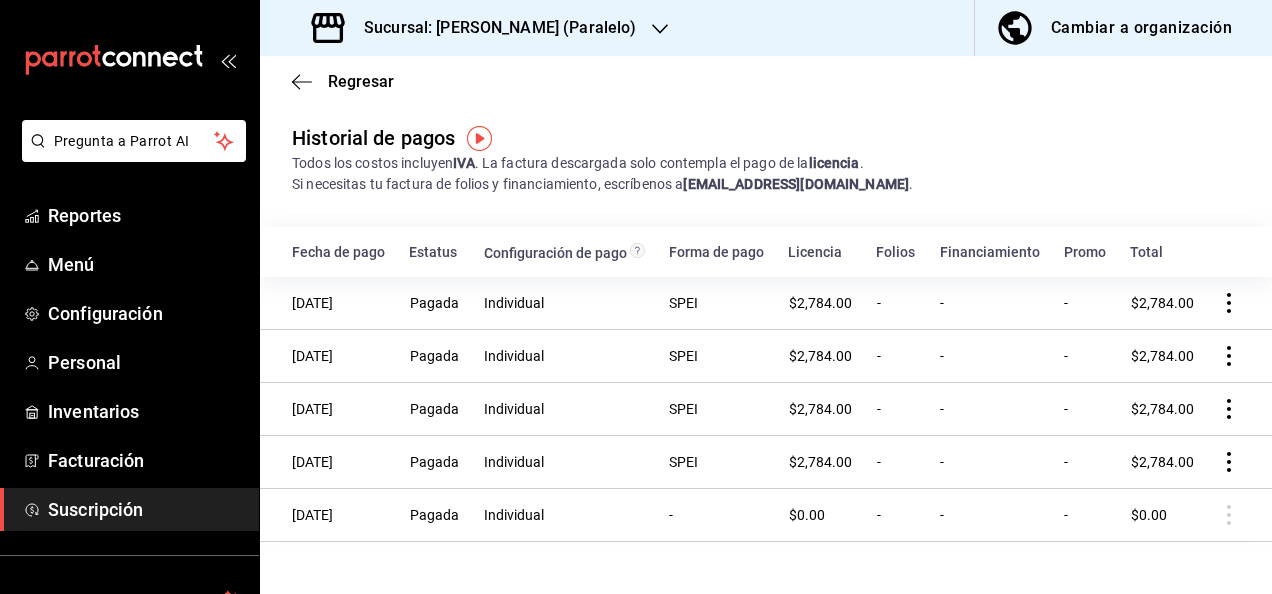 click 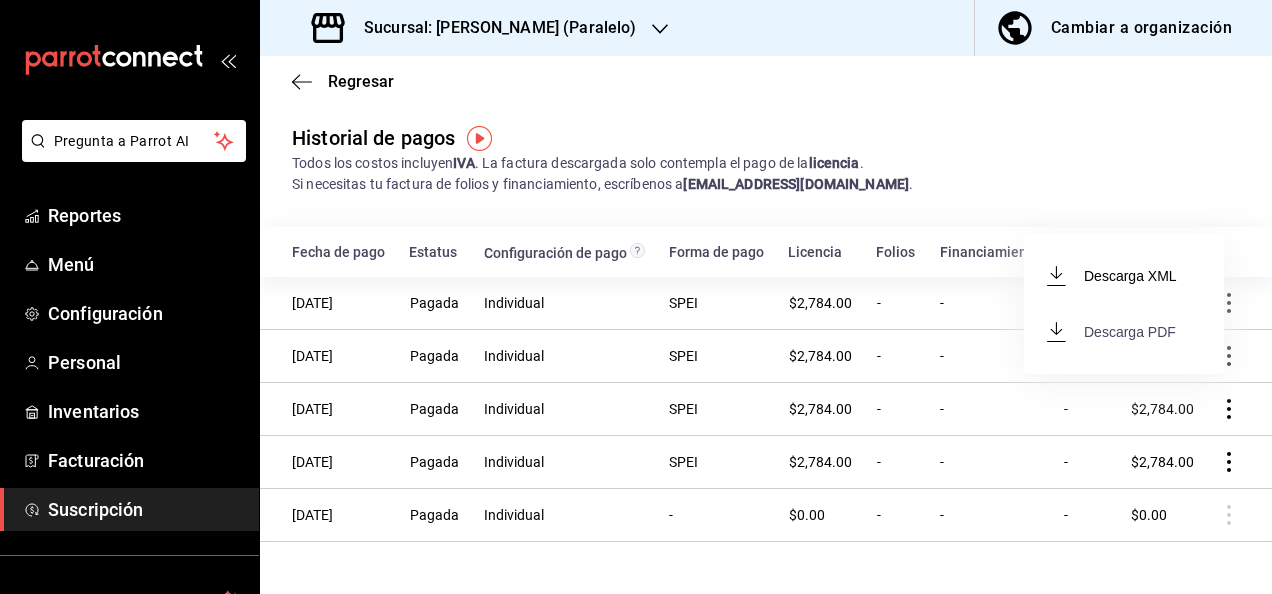 click on "Descarga PDF" at bounding box center [1112, 332] 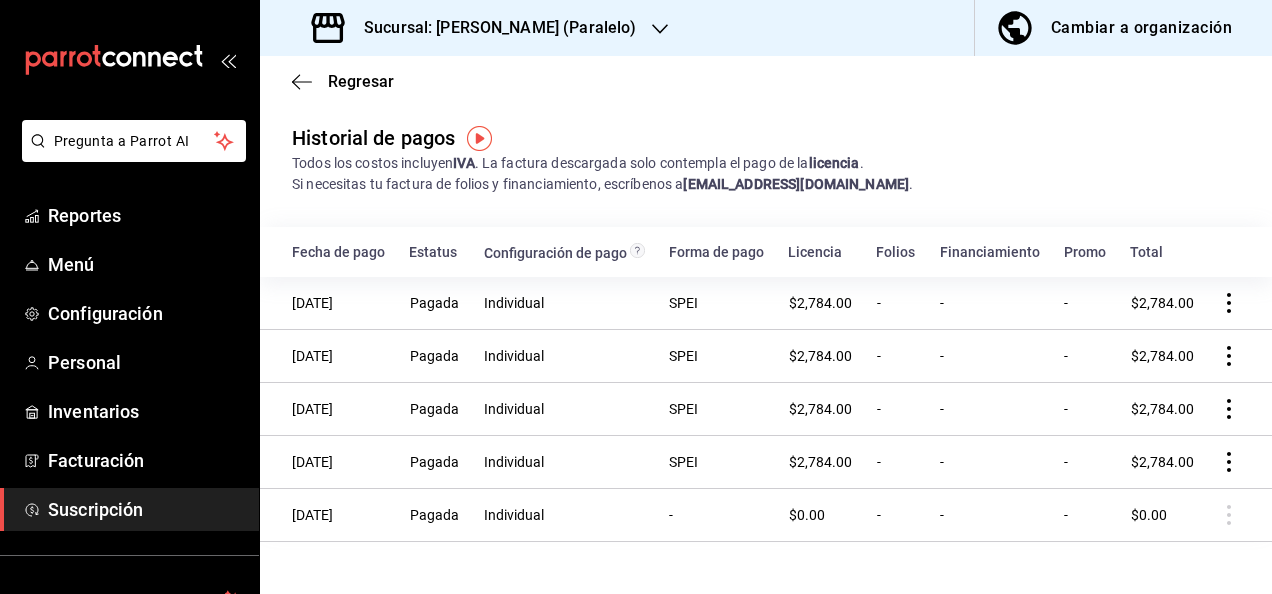 click on "Sucursal: Ceballos (Paralelo)" at bounding box center [492, 28] 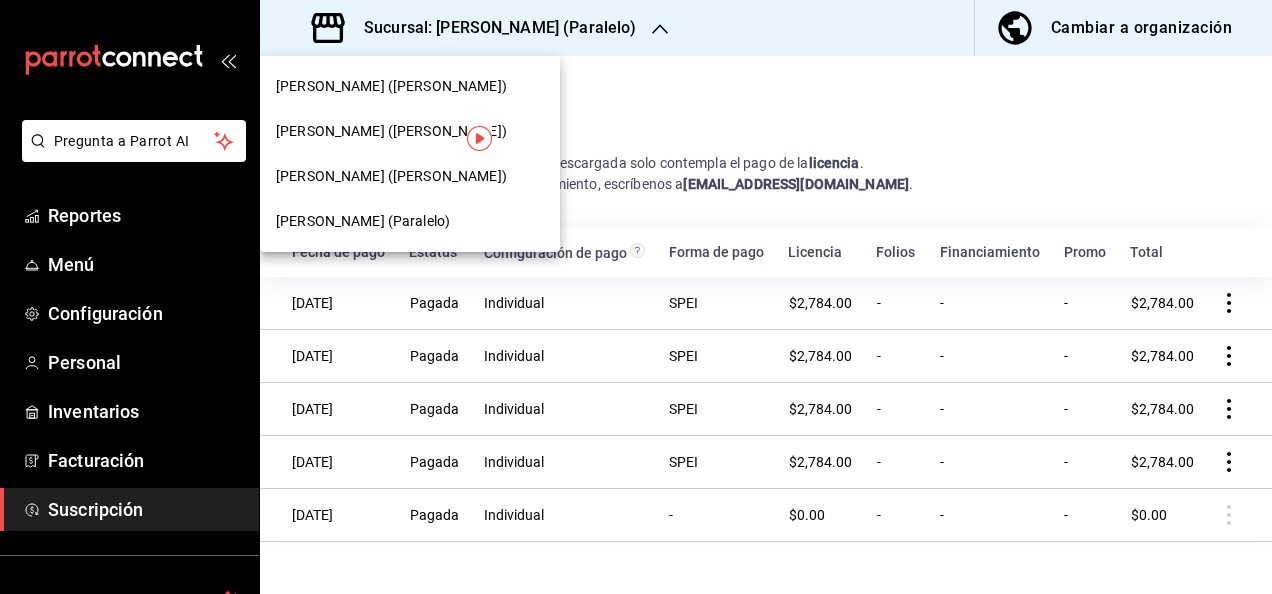 click on "[PERSON_NAME] ([PERSON_NAME])" at bounding box center [391, 176] 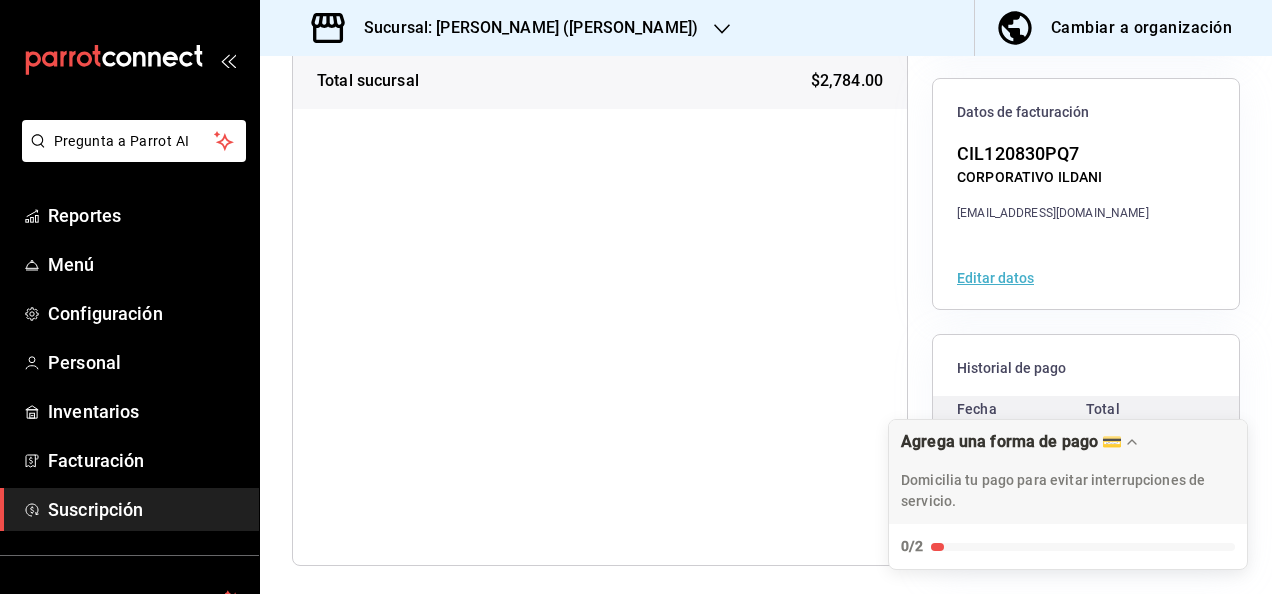 scroll, scrollTop: 351, scrollLeft: 0, axis: vertical 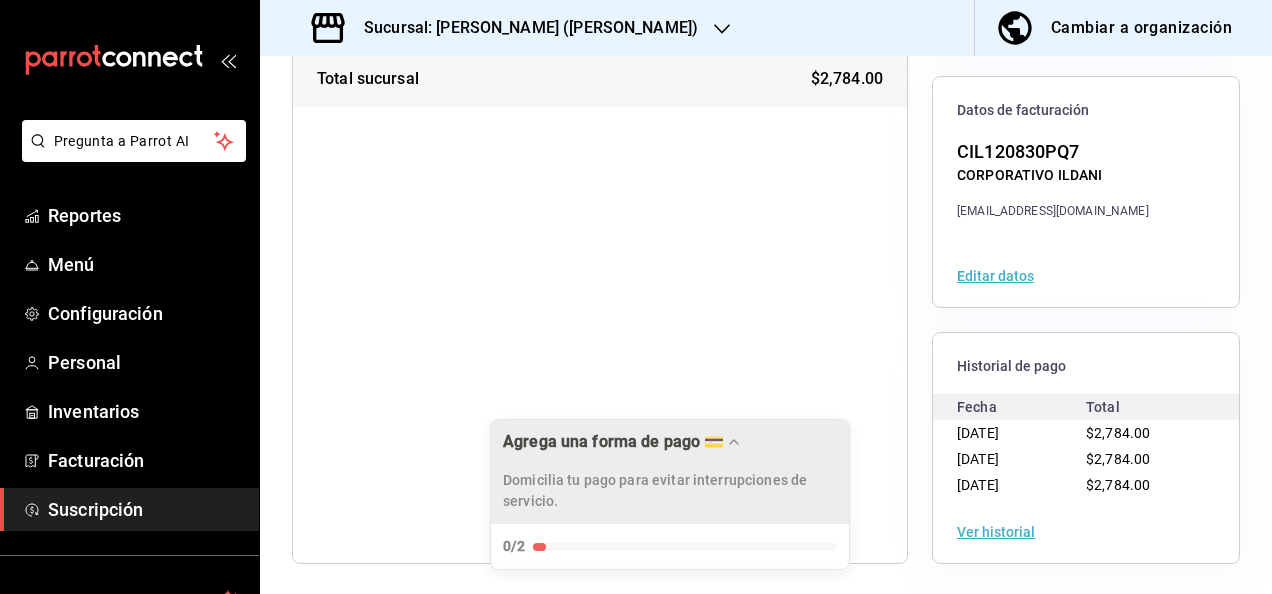 drag, startPoint x: 1000, startPoint y: 454, endPoint x: 602, endPoint y: 481, distance: 398.91476 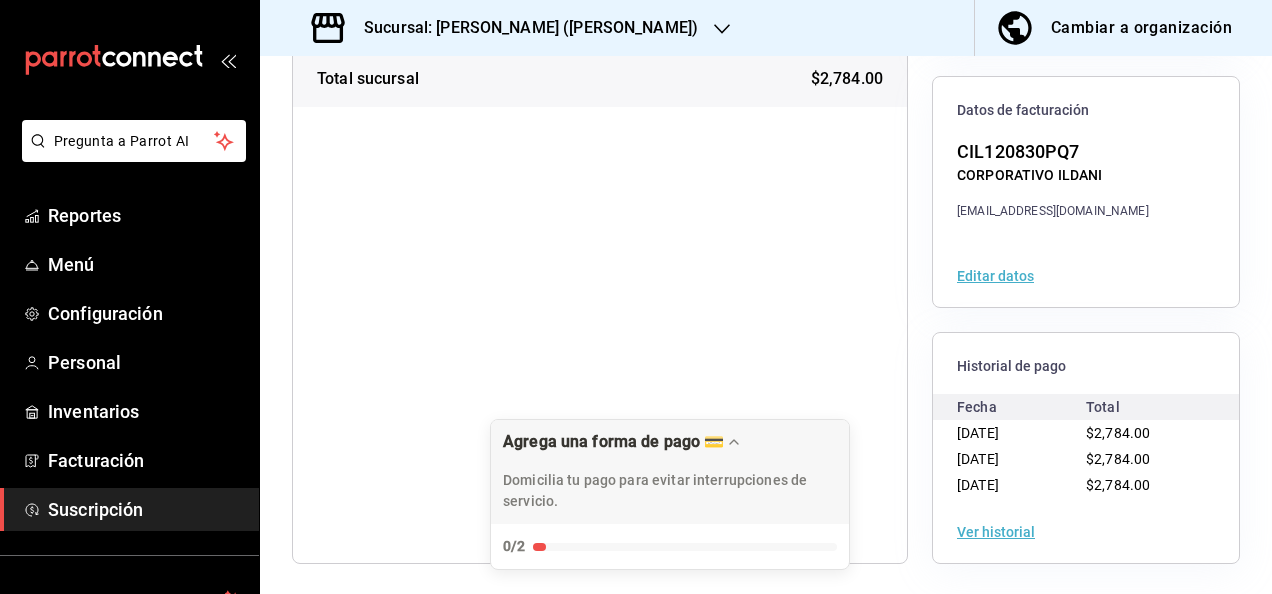 click on "Ver historial" at bounding box center [996, 532] 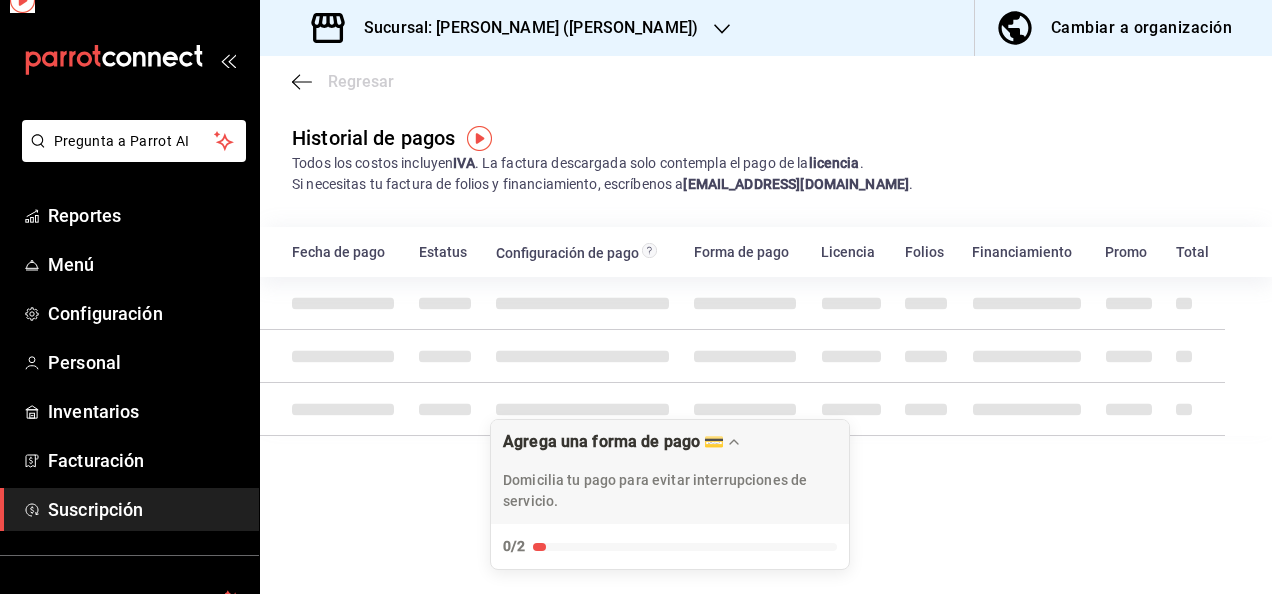 scroll, scrollTop: 0, scrollLeft: 0, axis: both 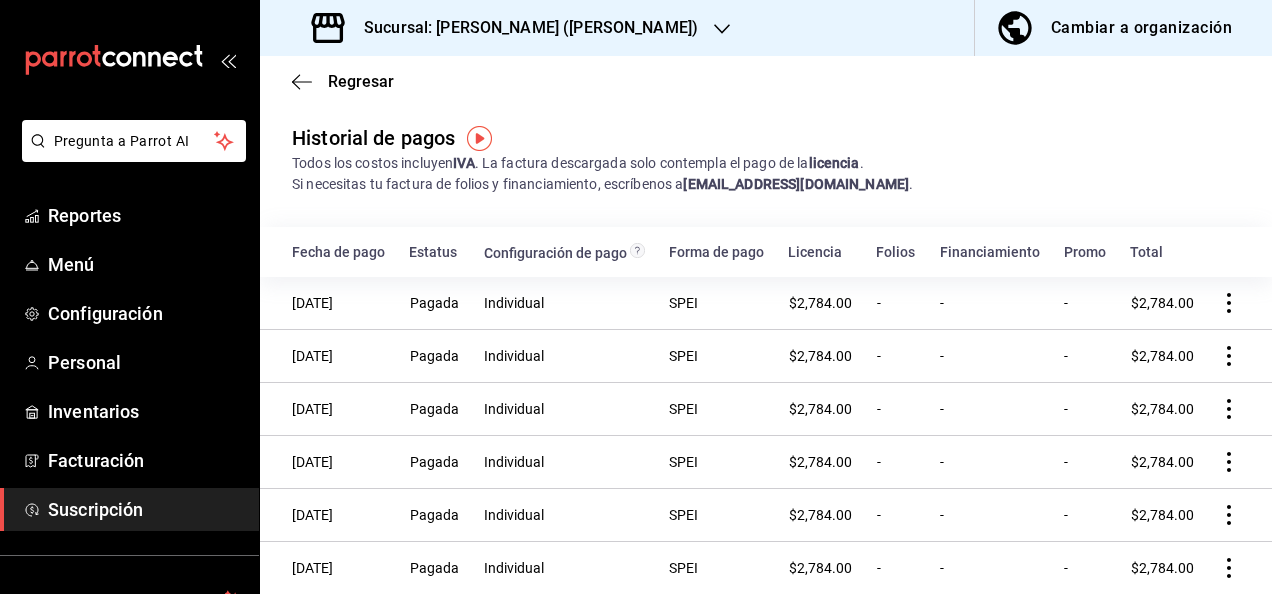 click 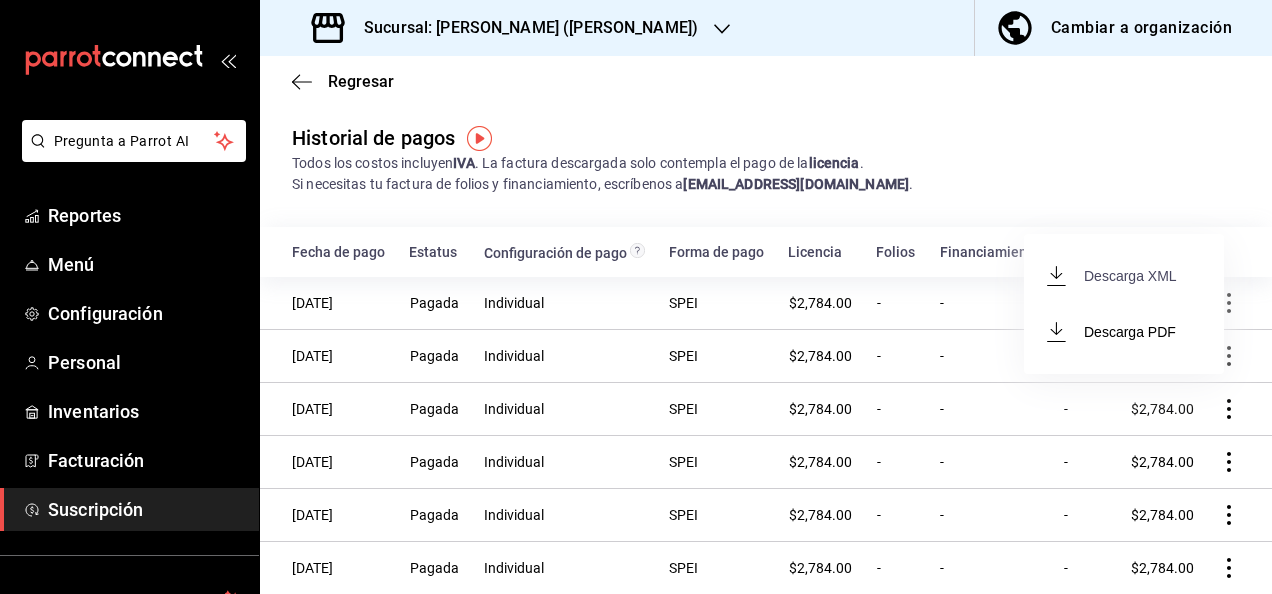 click on "Descarga XML" at bounding box center (1112, 276) 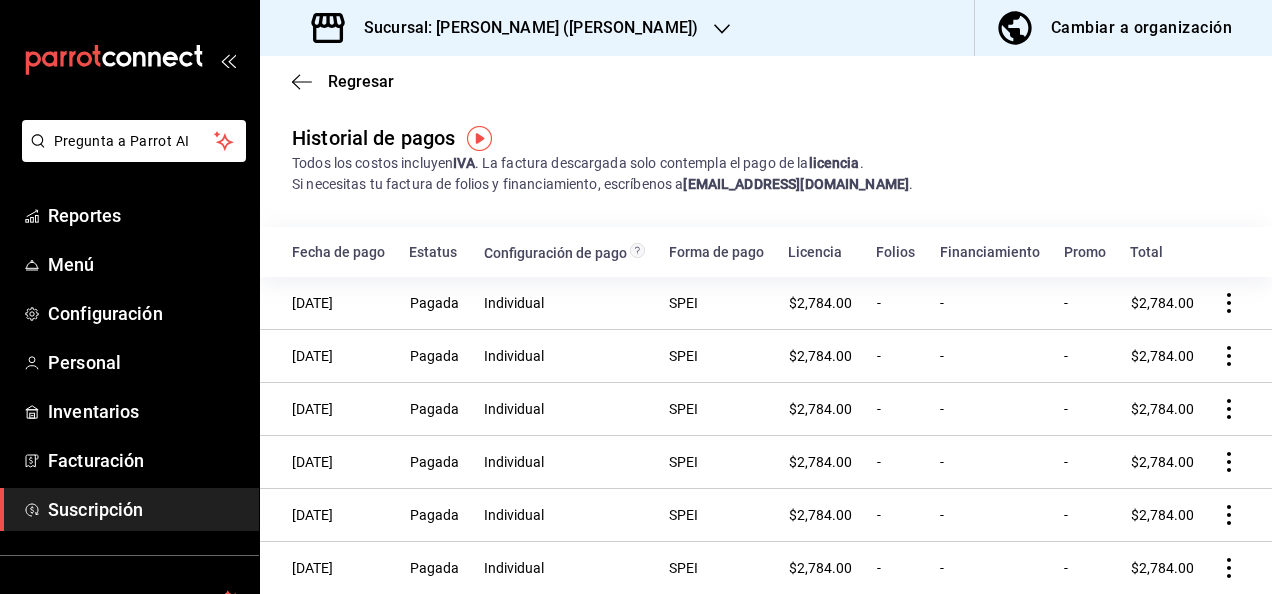 click 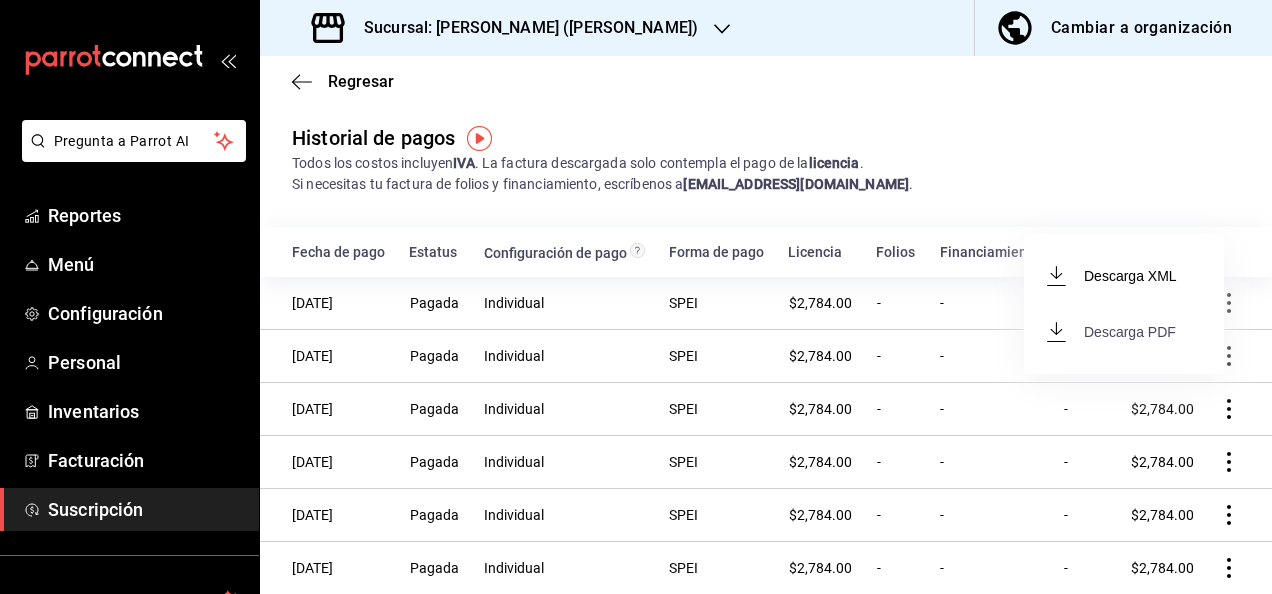 click on "Descarga PDF" at bounding box center (1112, 332) 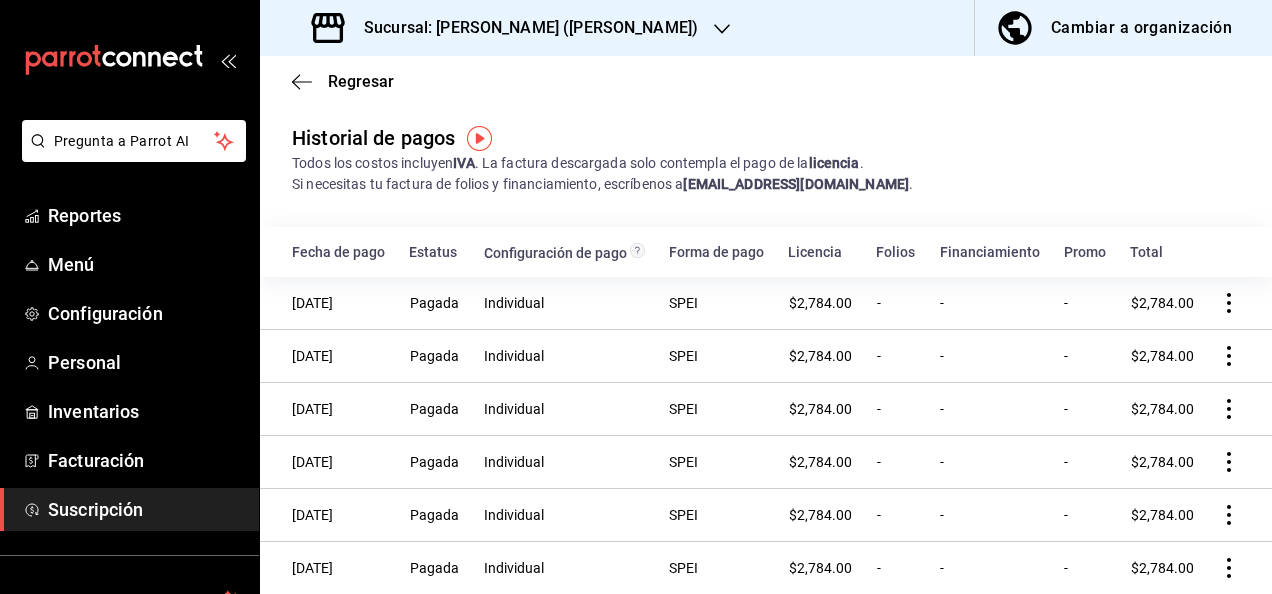 click 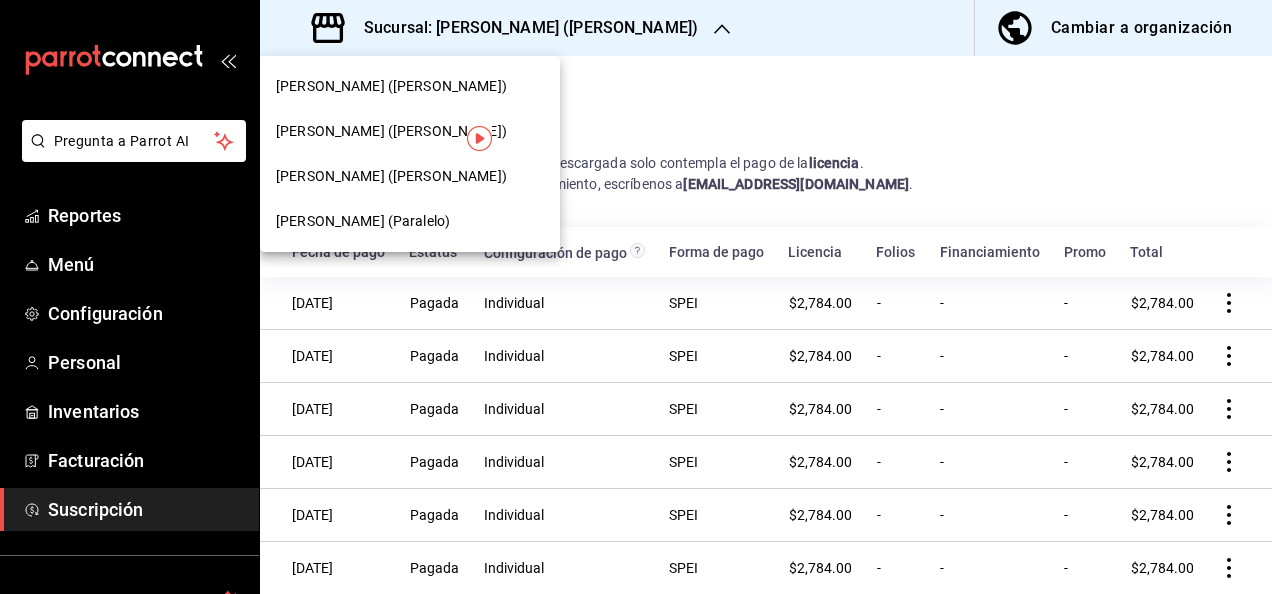 click on "[PERSON_NAME] ([PERSON_NAME])" at bounding box center (391, 131) 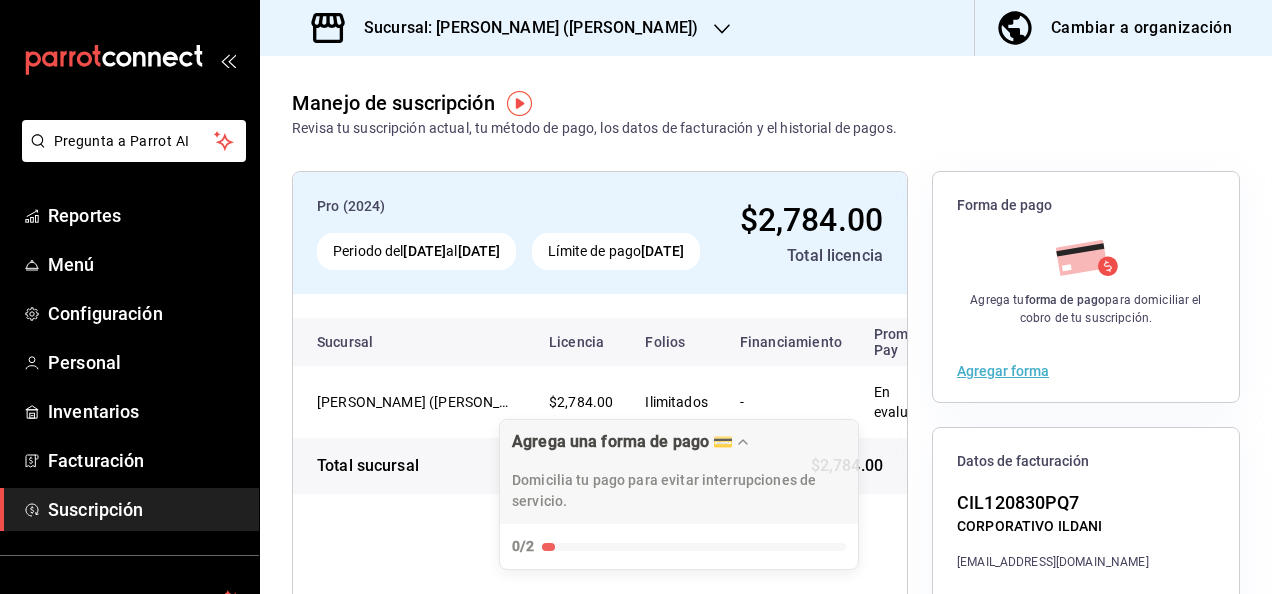 drag, startPoint x: 1174, startPoint y: 444, endPoint x: 780, endPoint y: 526, distance: 402.44254 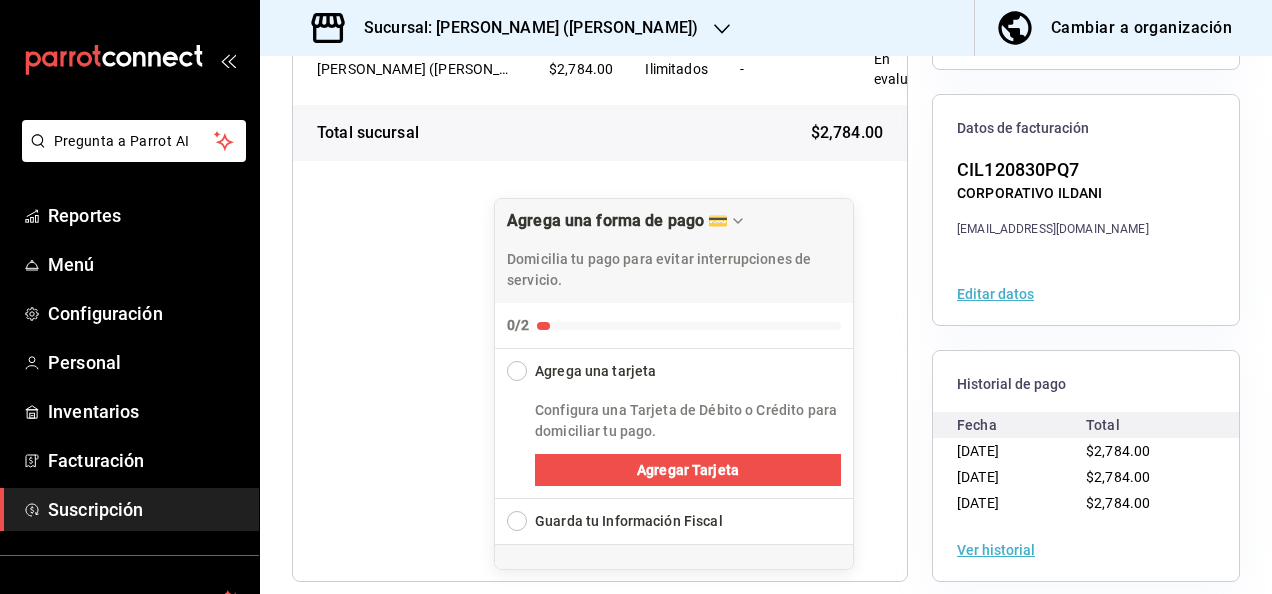 scroll, scrollTop: 351, scrollLeft: 0, axis: vertical 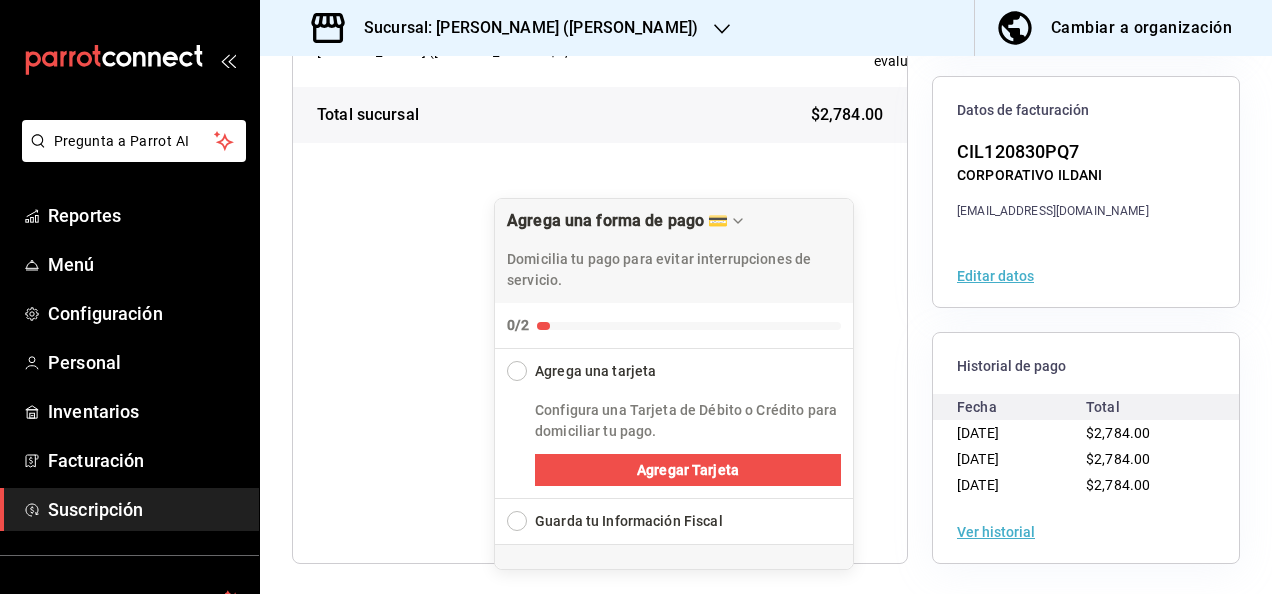 click on "Ver historial" at bounding box center [996, 532] 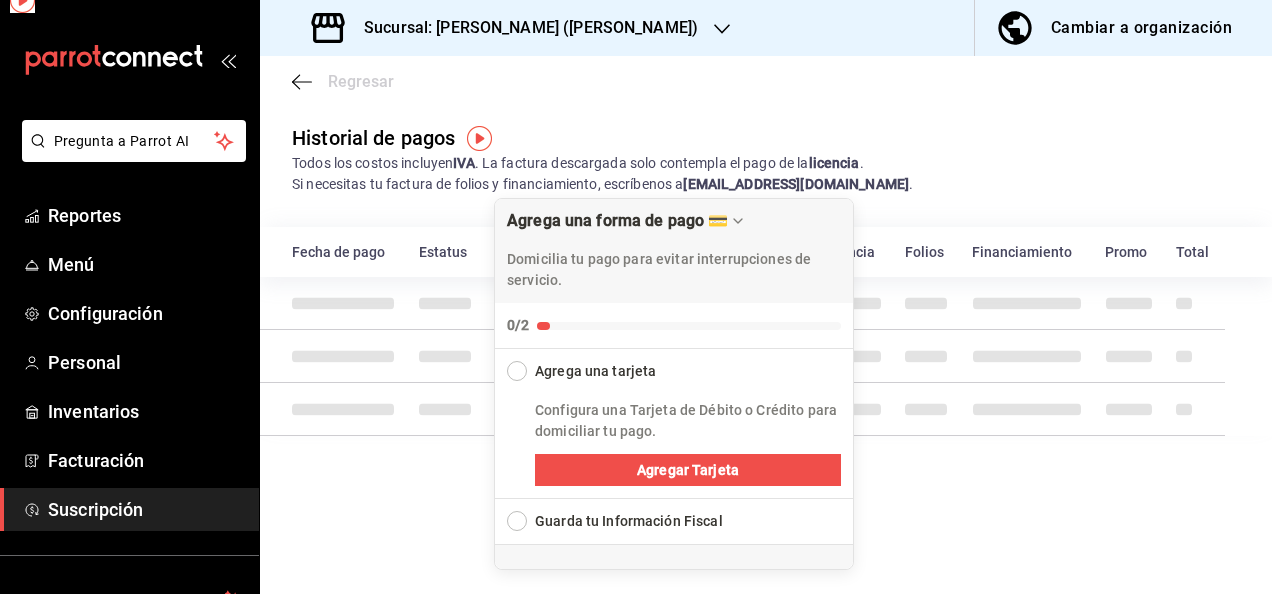 scroll, scrollTop: 0, scrollLeft: 0, axis: both 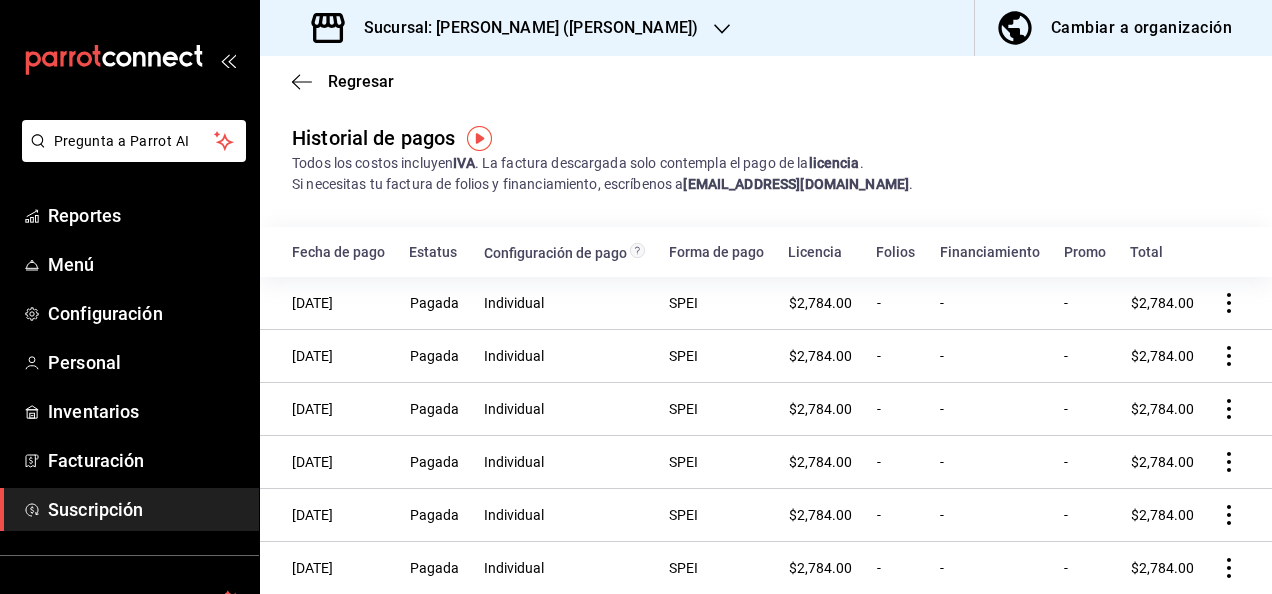 click 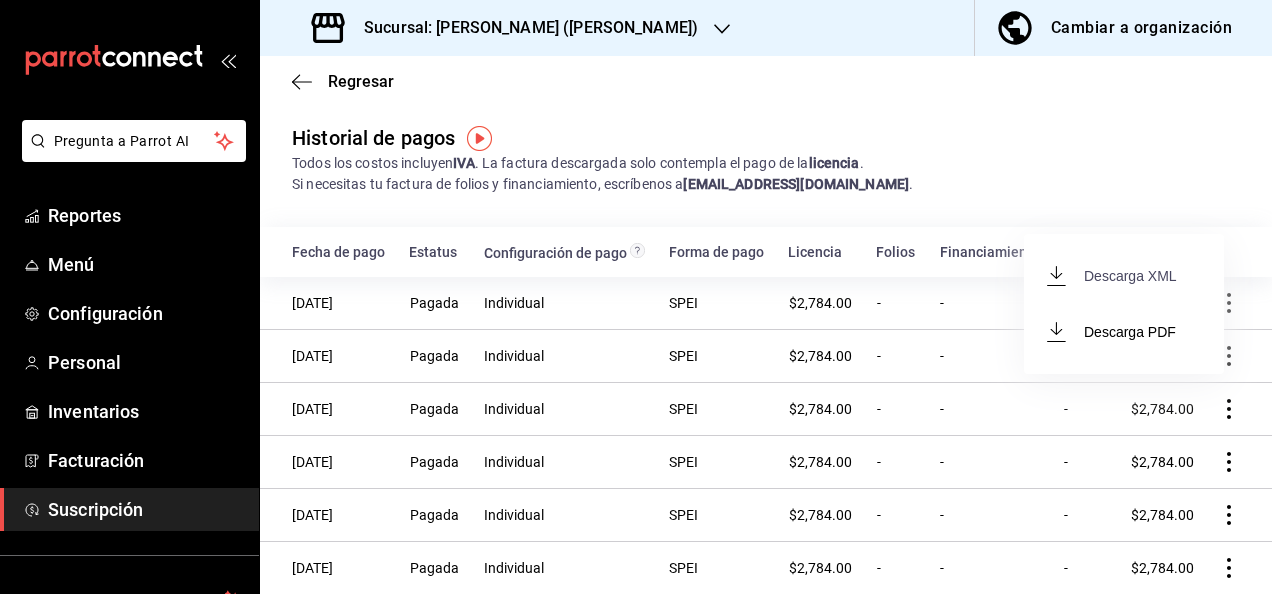click on "Descarga XML" at bounding box center (1112, 276) 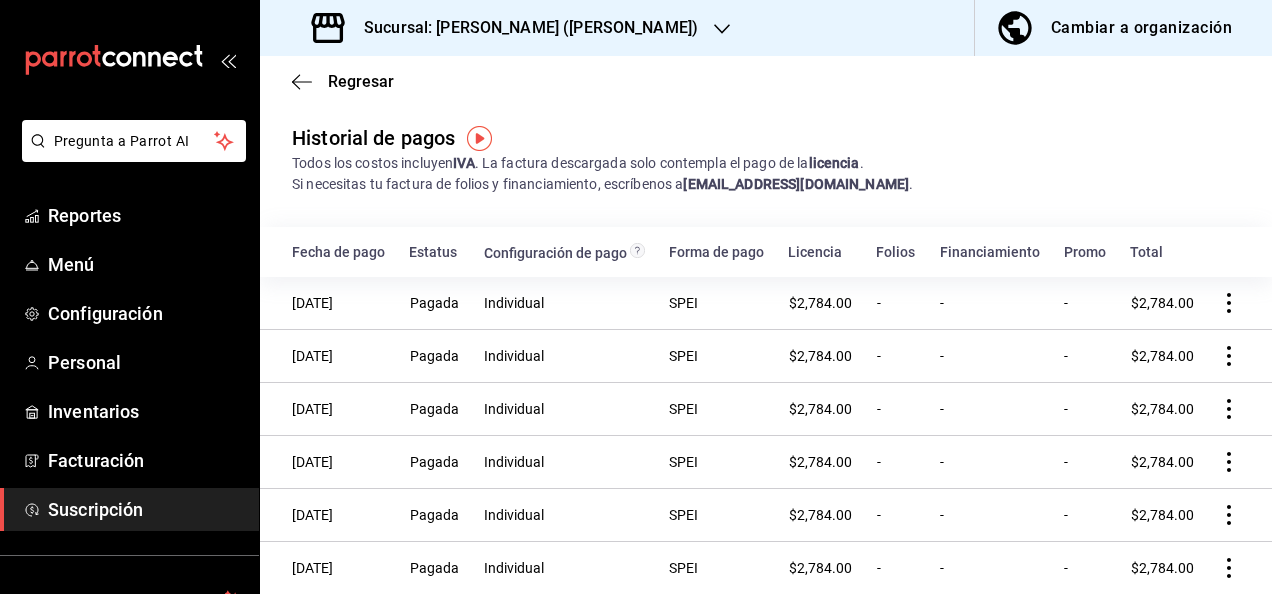 click 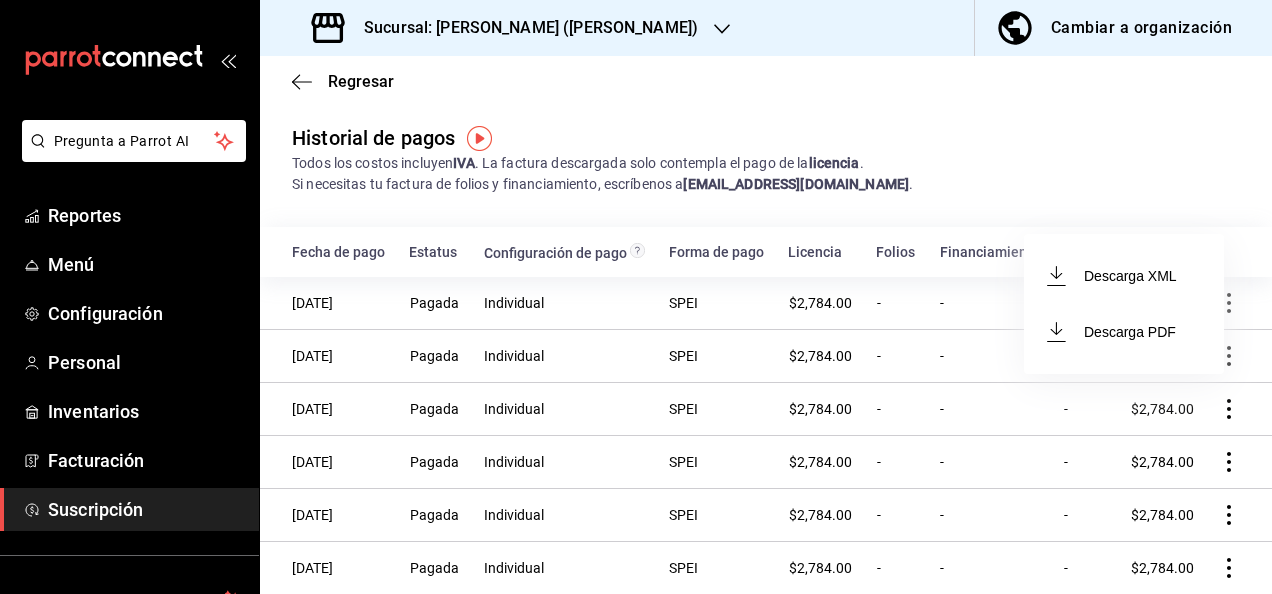 click on "Descarga PDF" at bounding box center [1124, 332] 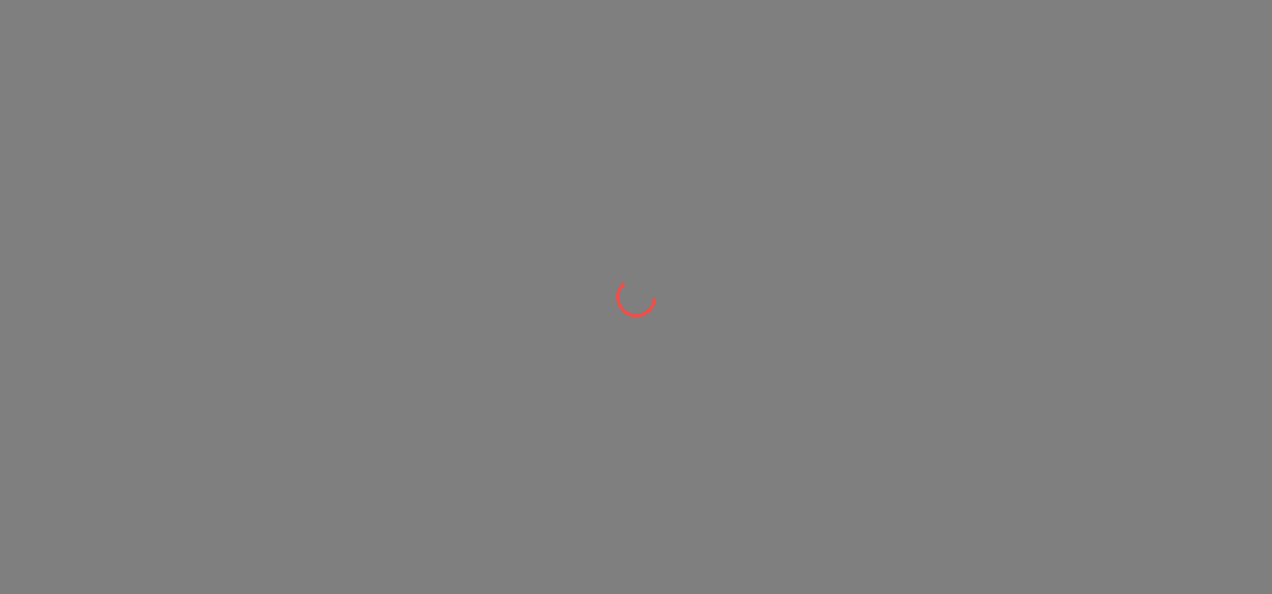 scroll, scrollTop: 0, scrollLeft: 0, axis: both 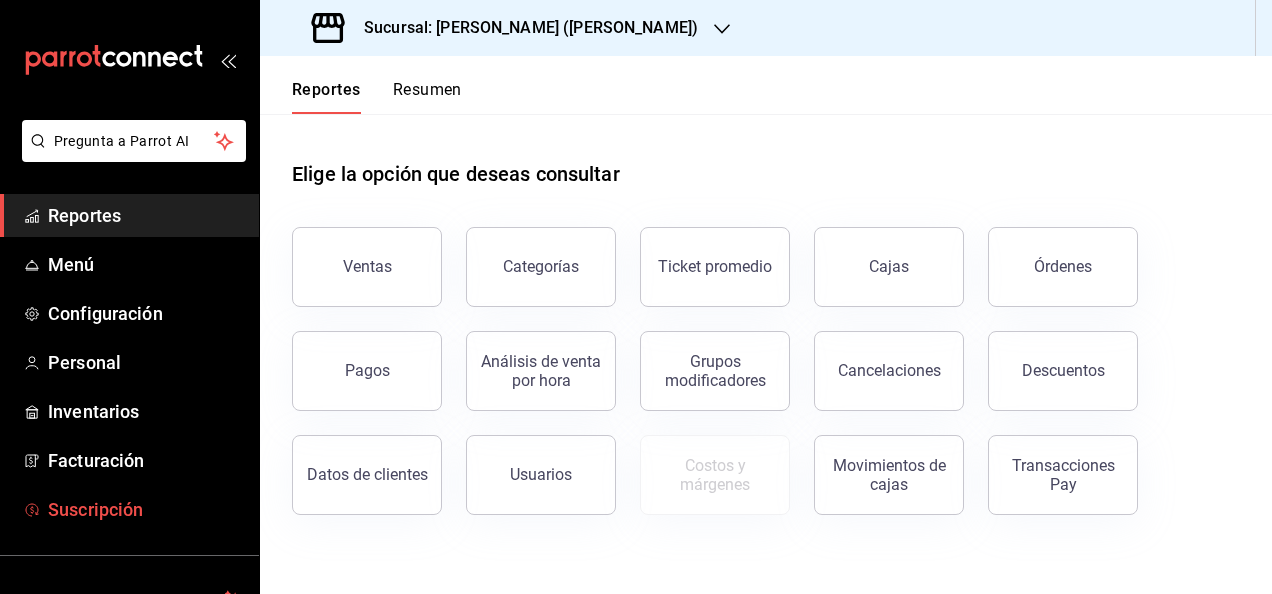 click on "Suscripción" at bounding box center (145, 509) 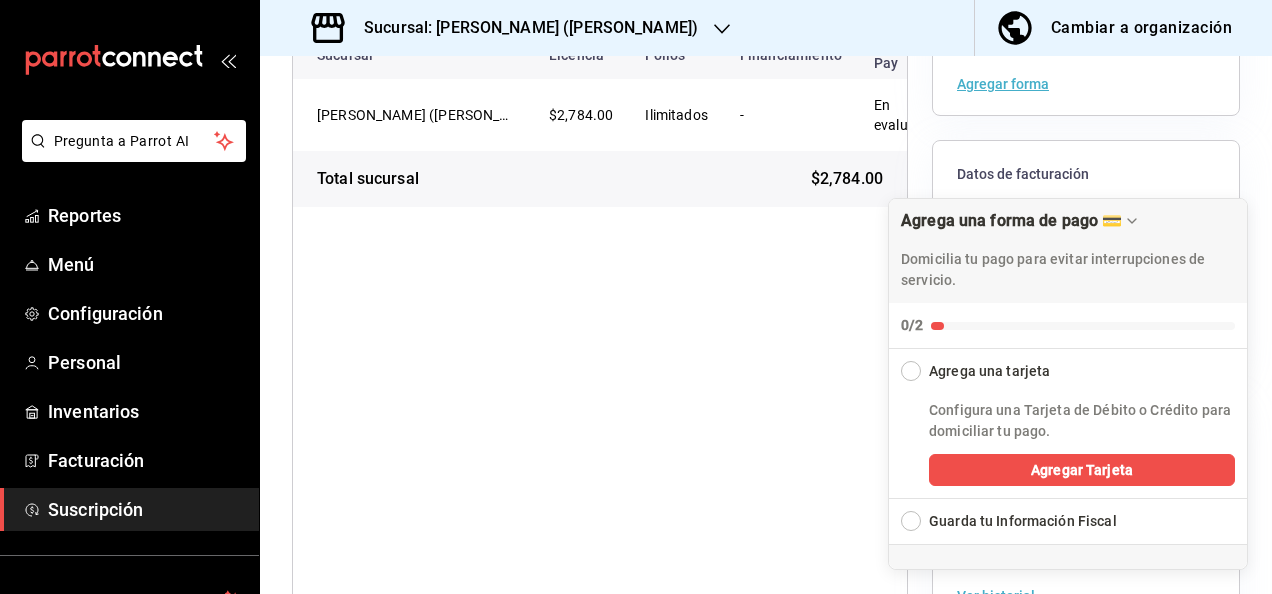 scroll, scrollTop: 292, scrollLeft: 0, axis: vertical 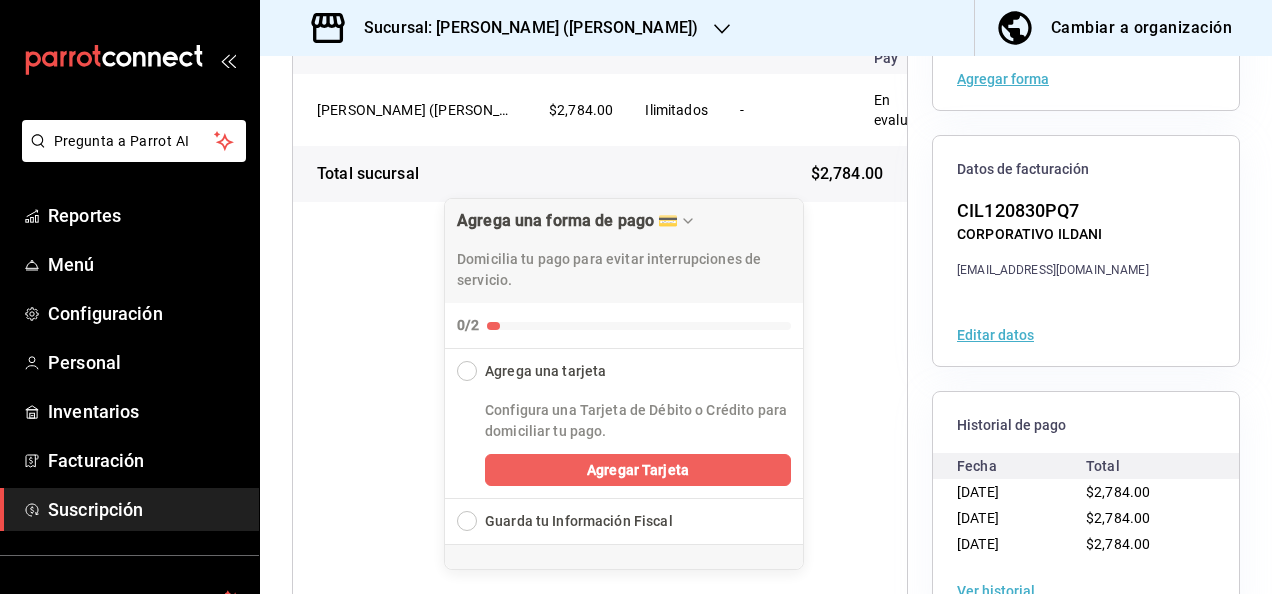 drag, startPoint x: 1176, startPoint y: 218, endPoint x: 718, endPoint y: 367, distance: 481.62744 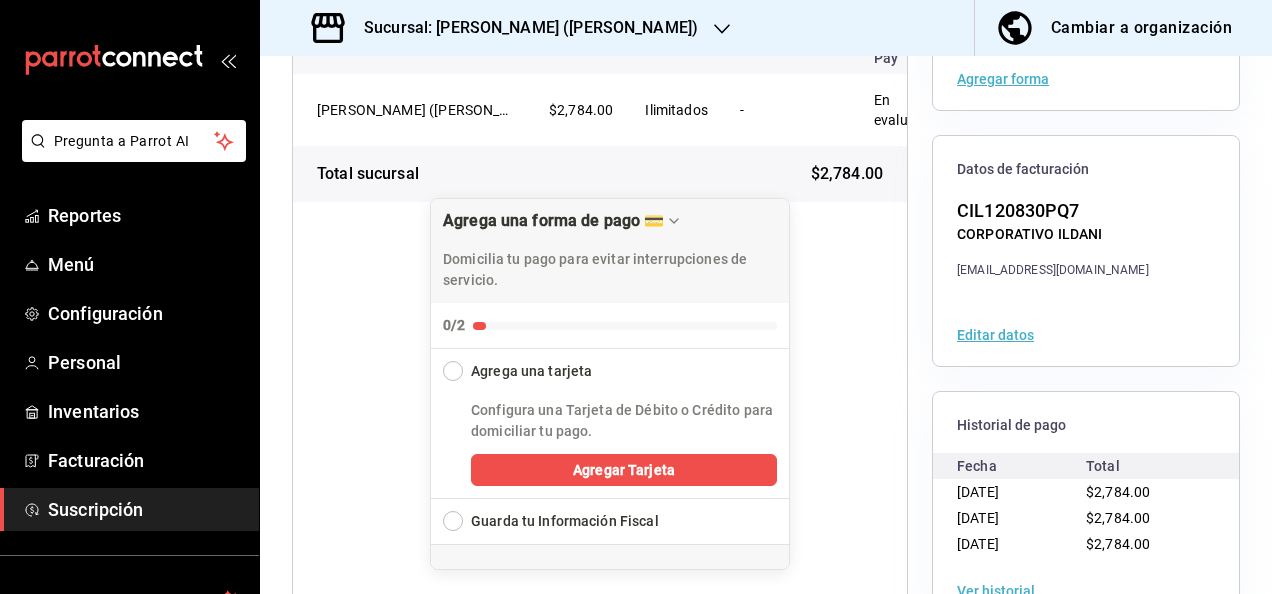 click on "Ver historial" at bounding box center [996, 591] 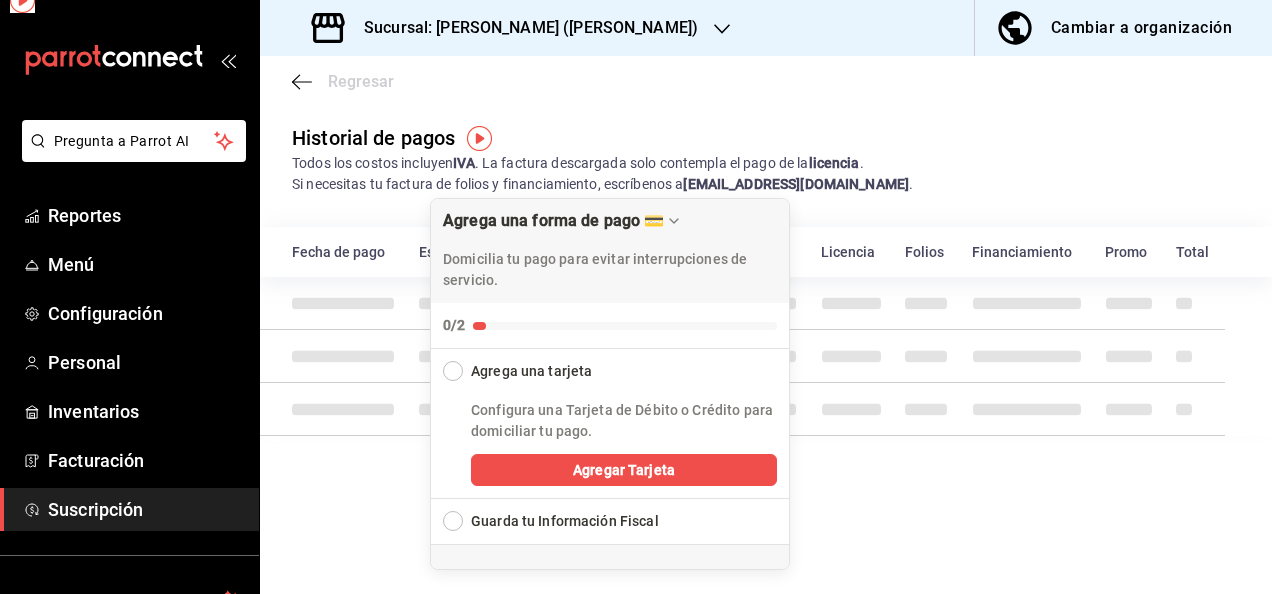 scroll, scrollTop: 0, scrollLeft: 0, axis: both 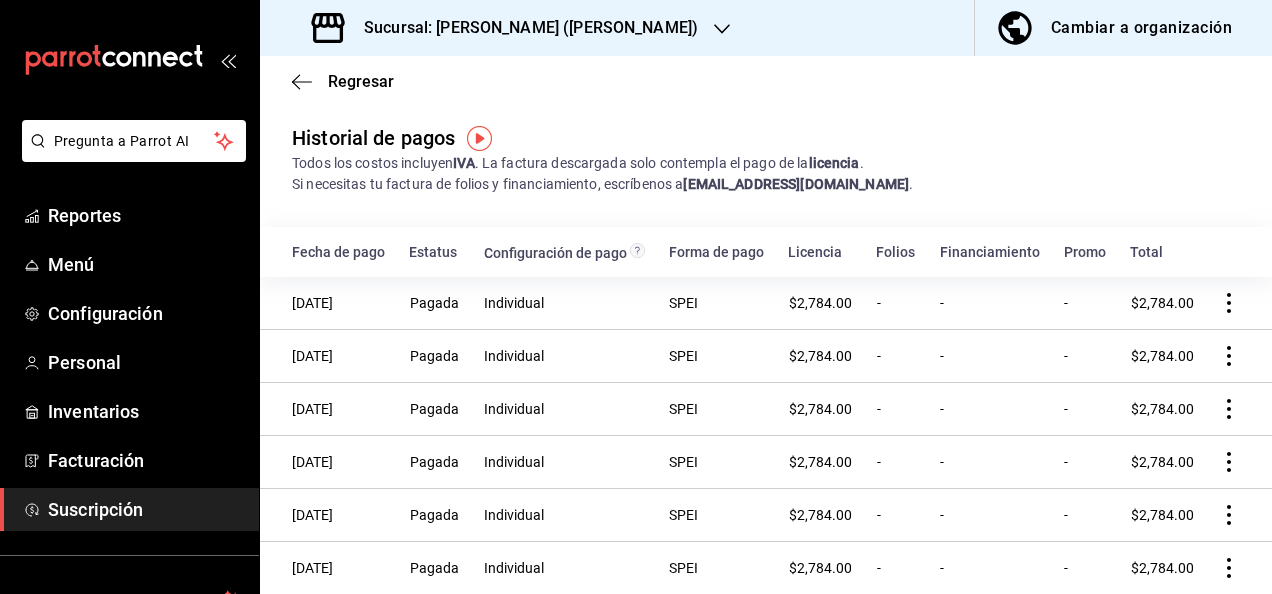 click 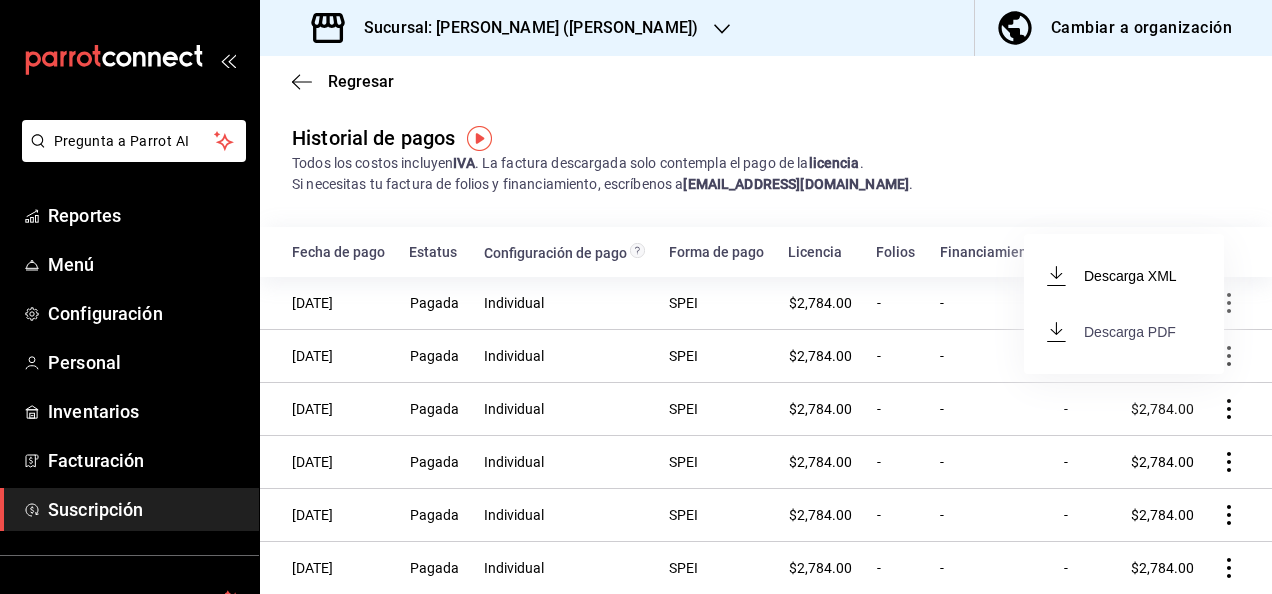 click on "Descarga PDF" at bounding box center (1112, 332) 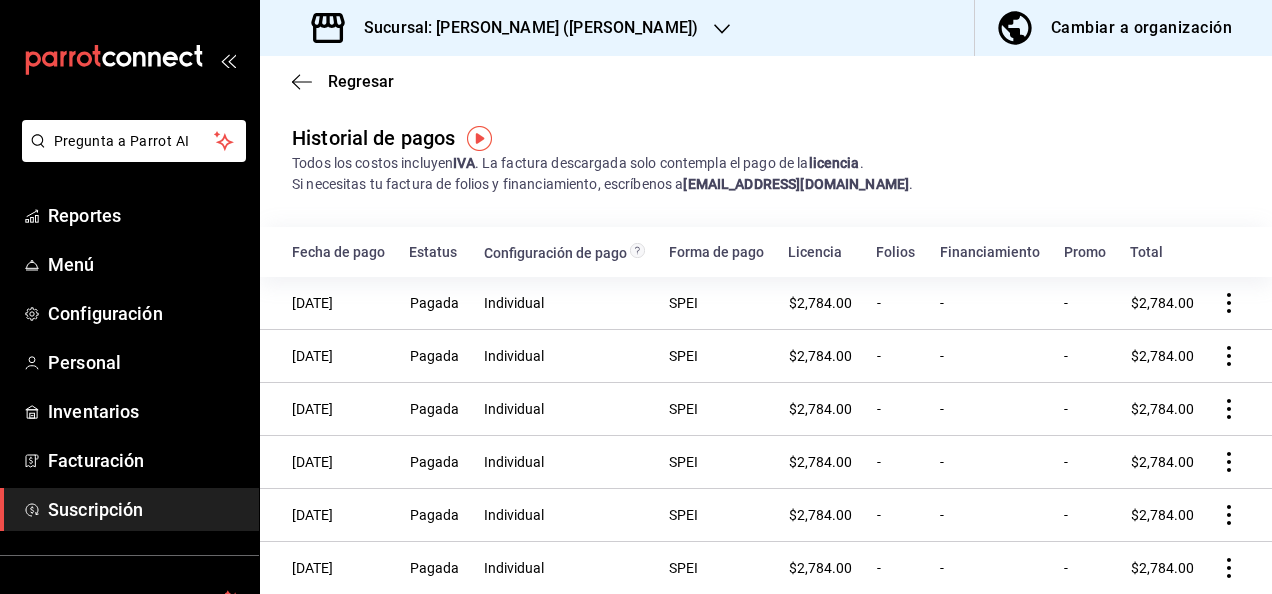 click on "Regresar Historial de pagos Todos los costos incluyen  IVA . La factura descargada solo contempla el pago de la  licencia . Si necesitas tu factura de folios y financiamiento, escríbenos a  [EMAIL_ADDRESS][DOMAIN_NAME] . Fecha de pago Estatus Configuración de pago   Forma de pago Licencia Folios Financiamiento Promo Total [DATE] Pagada Individual SPEI $2,784.00 - - - $2,784.00 [DATE] Pagada Individual SPEI $2,784.00 - - - $2,784.00 [DATE] Pagada Individual SPEI $2,784.00 - - - $2,784.00 [DATE] Pagada Individual SPEI $2,784.00 - - - $2,784.00 [DATE] Pagada Individual SPEI $2,784.00 - - - $2,784.00 [DATE] Pagada Individual SPEI $2,784.00 - - - $2,784.00 [DATE] Pagada Individual - $0.00 - - - $0.00" at bounding box center (766, 392) 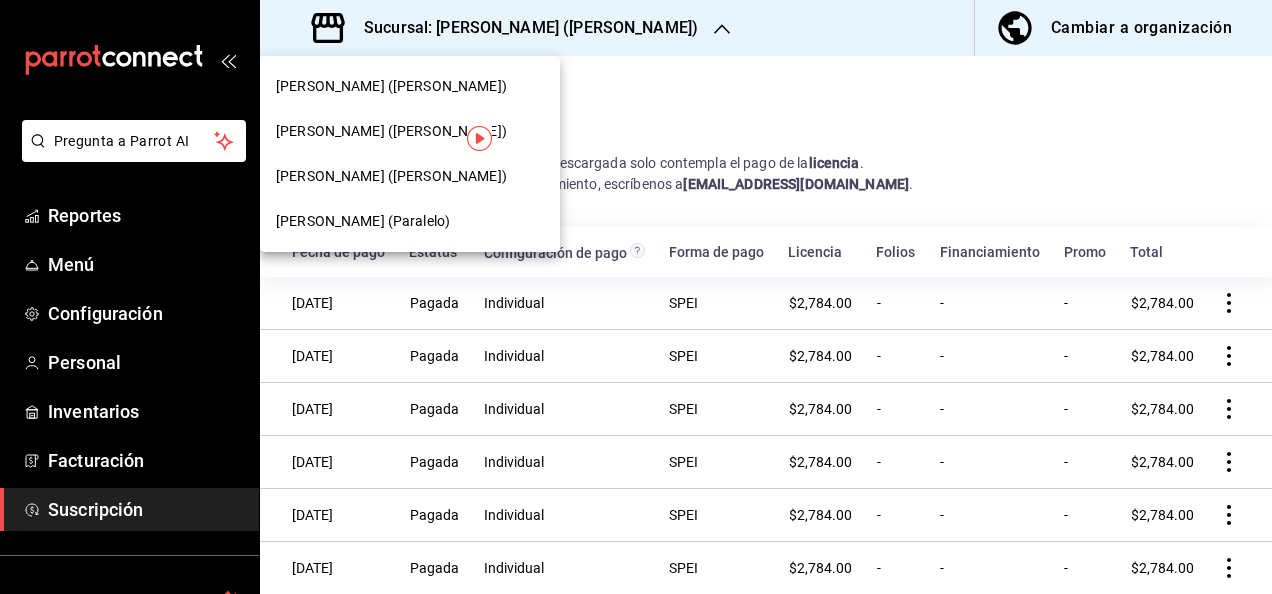 click on "[PERSON_NAME] ([PERSON_NAME])" at bounding box center [410, 86] 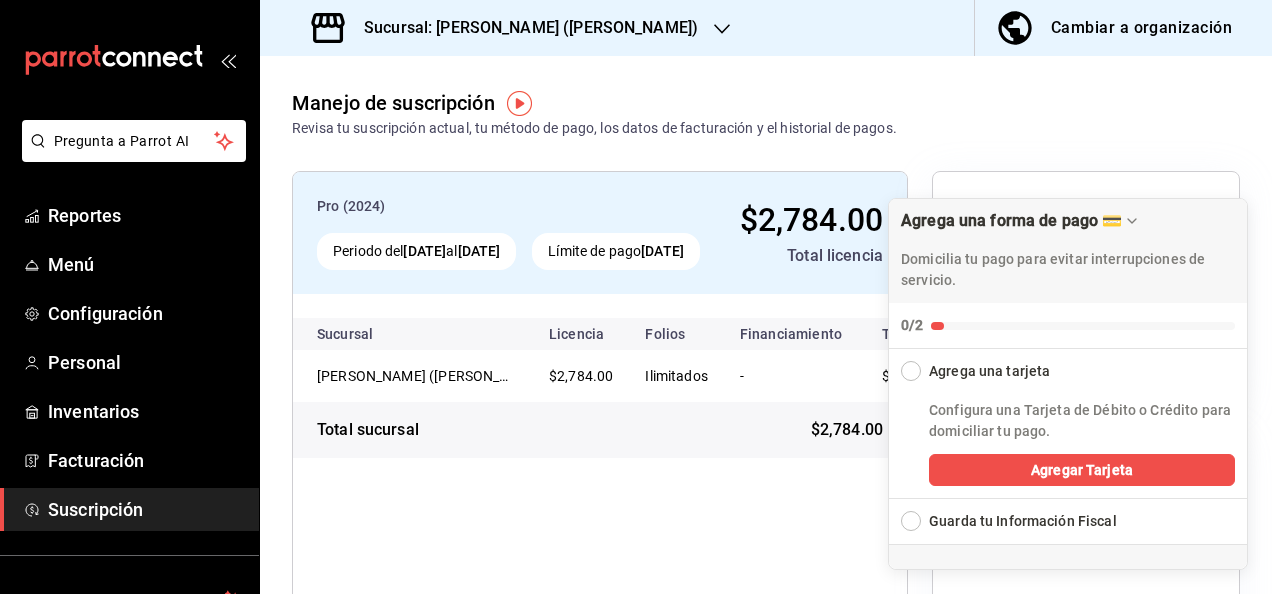drag, startPoint x: 1204, startPoint y: 362, endPoint x: 901, endPoint y: 506, distance: 335.47726 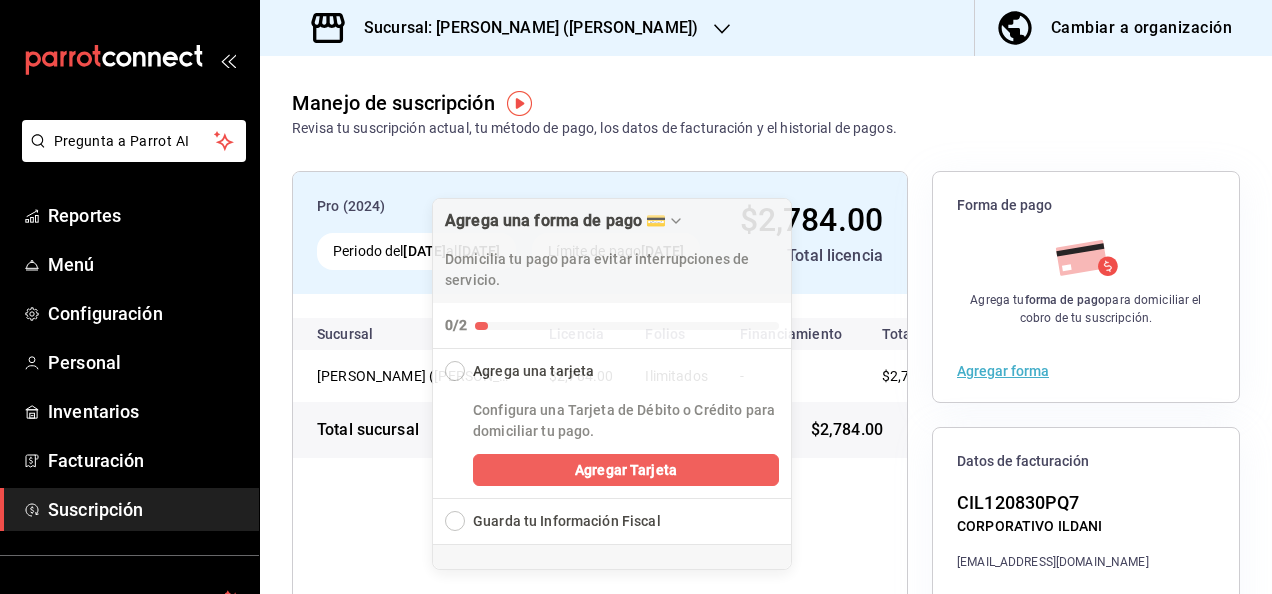 drag, startPoint x: 1224, startPoint y: 208, endPoint x: 768, endPoint y: 401, distance: 495.1616 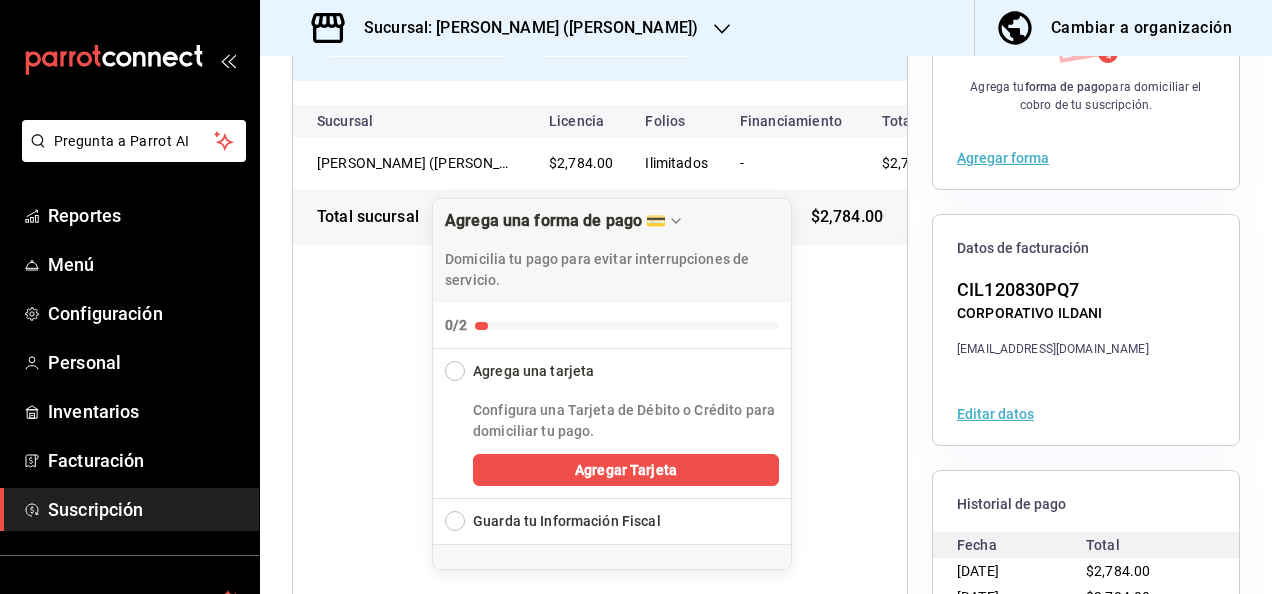 scroll, scrollTop: 351, scrollLeft: 0, axis: vertical 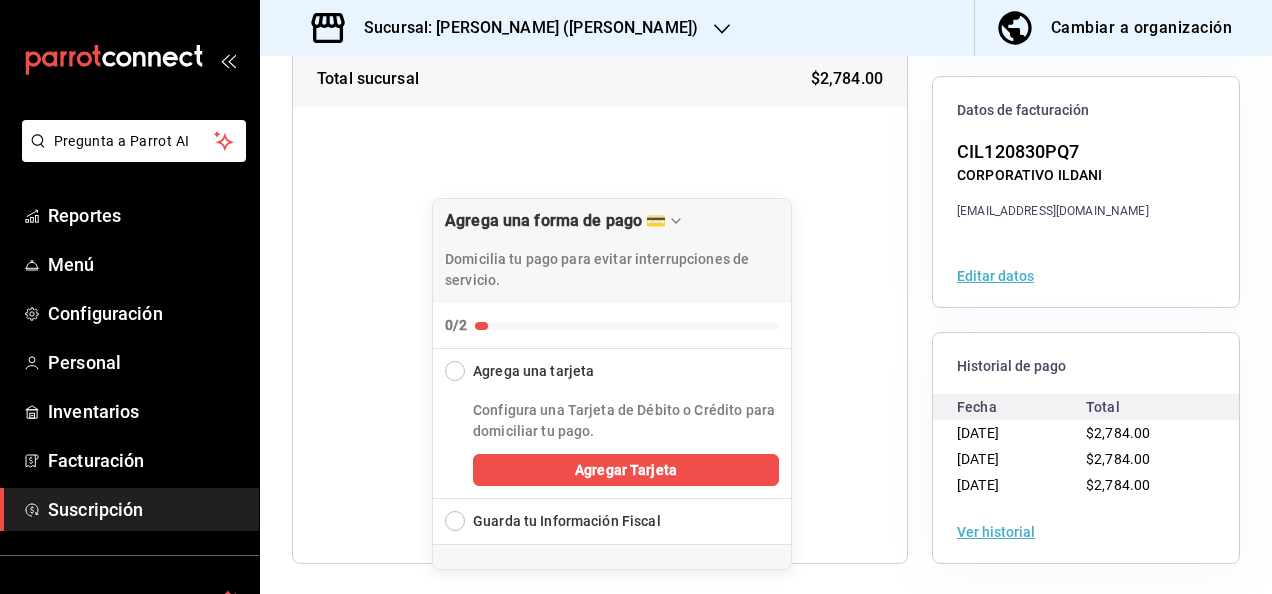 click on "Ver historial" at bounding box center [996, 532] 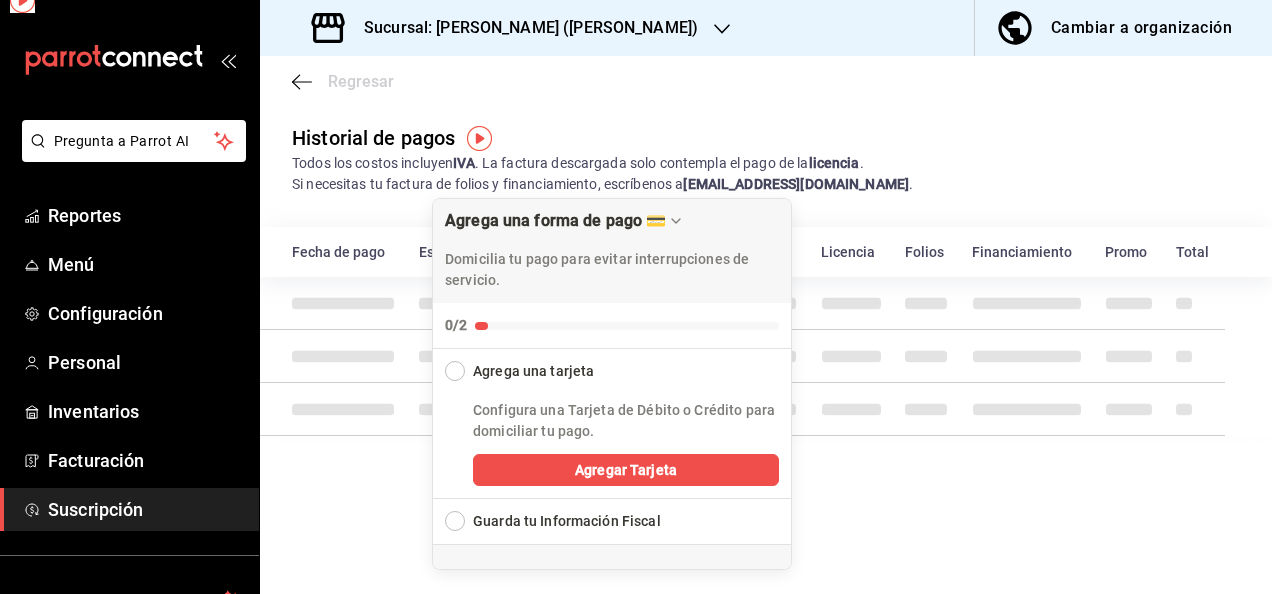 scroll, scrollTop: 0, scrollLeft: 0, axis: both 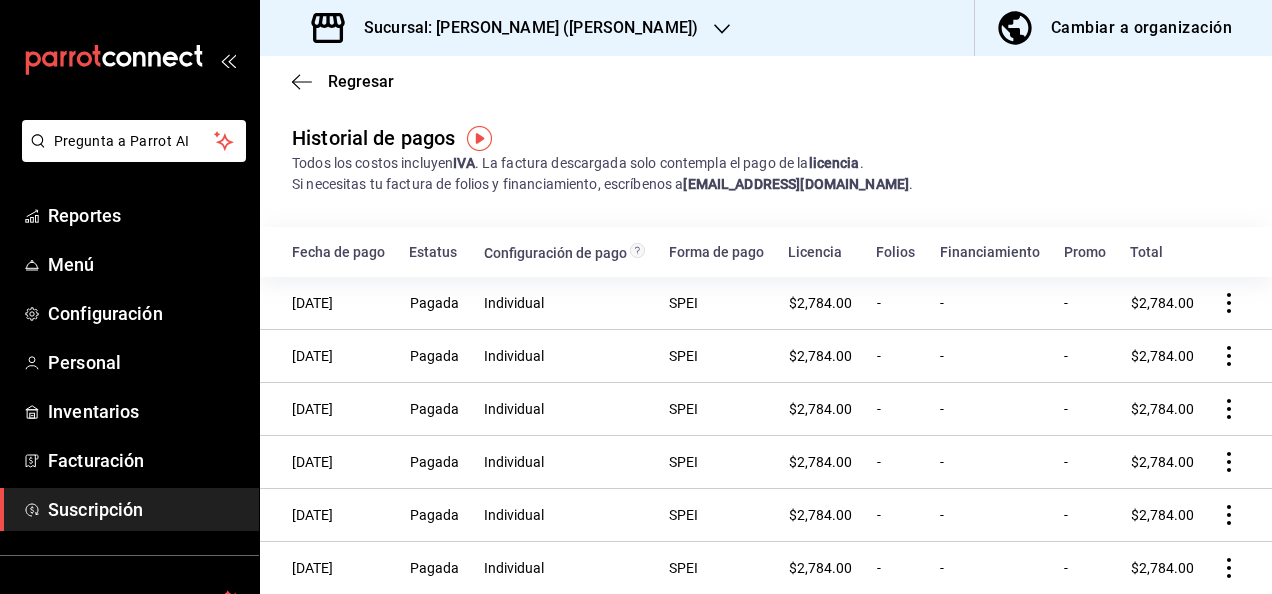 click 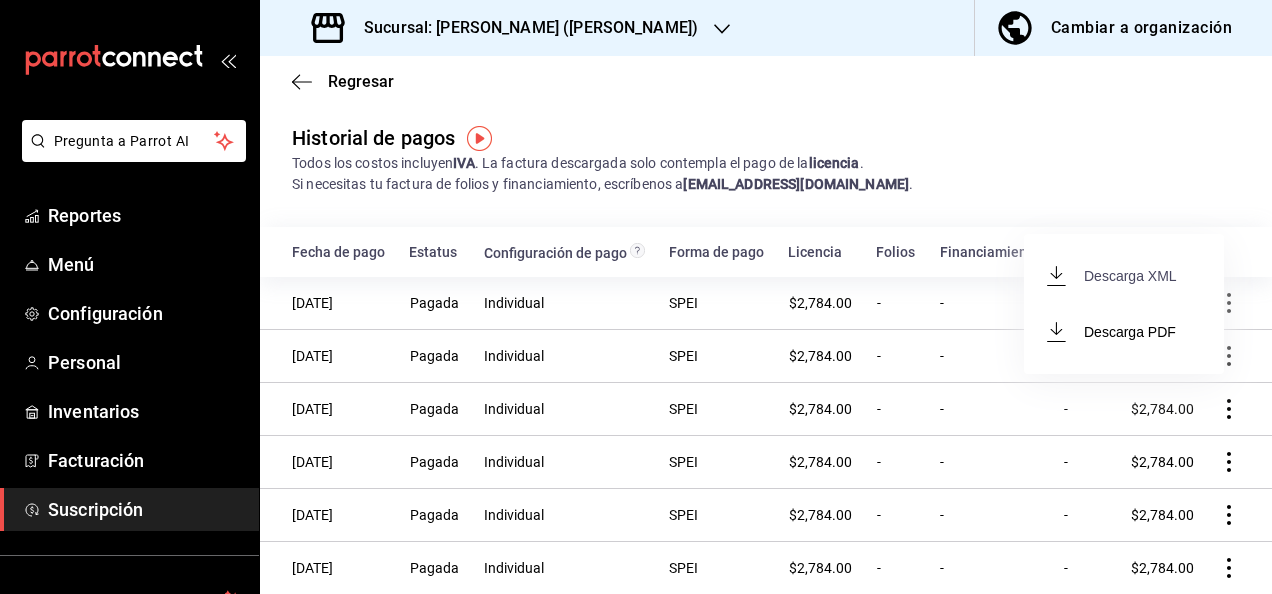 click on "Descarga XML" at bounding box center [1112, 276] 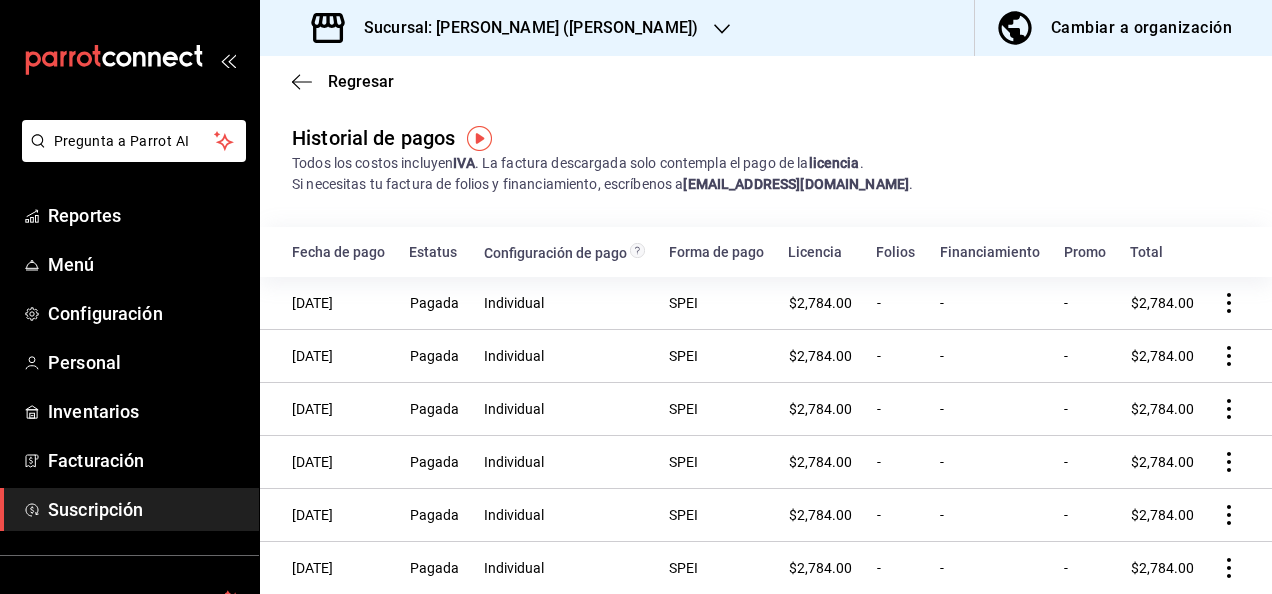 click 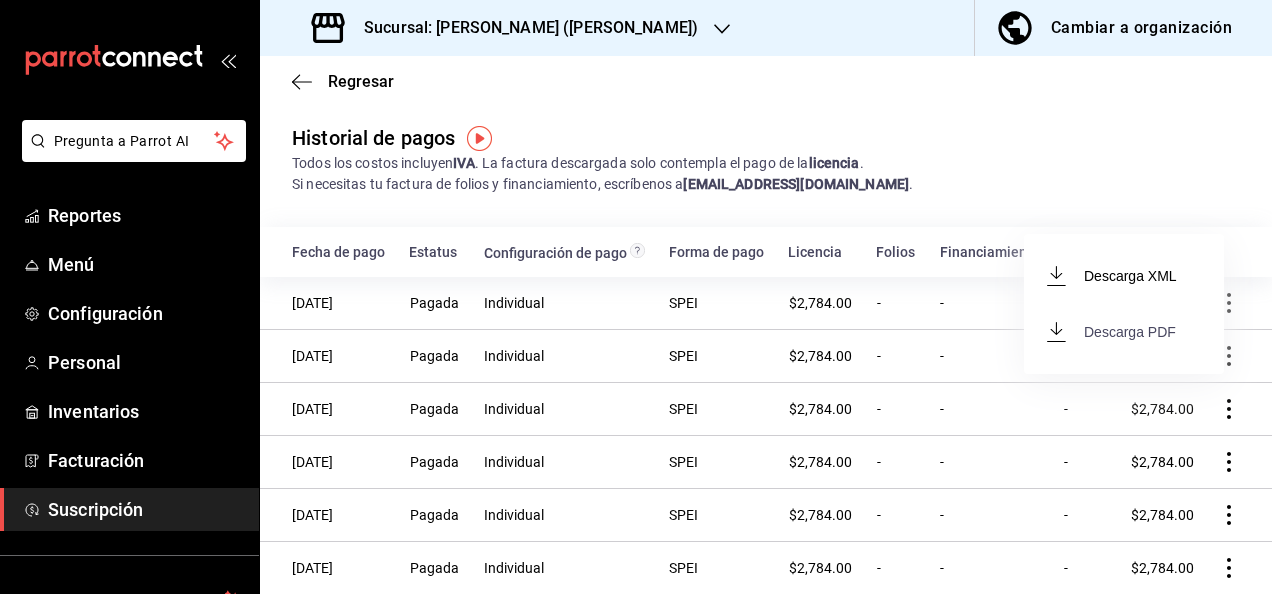click on "Descarga PDF" at bounding box center [1112, 332] 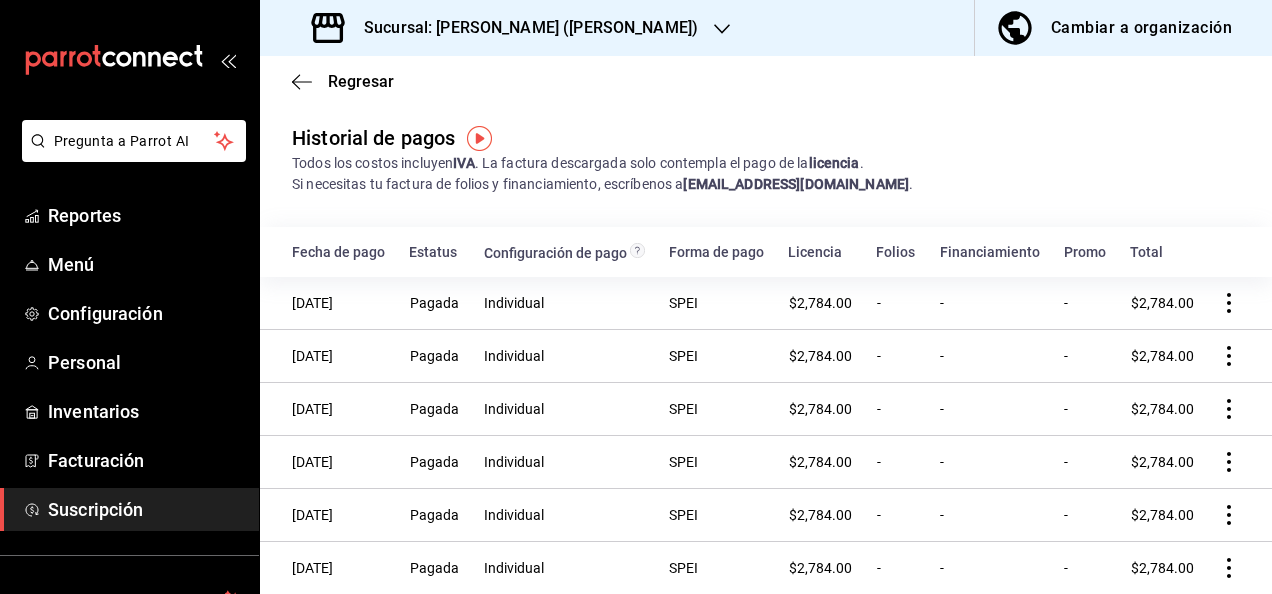 click on "Sucursal: [PERSON_NAME] ([PERSON_NAME])" at bounding box center [523, 28] 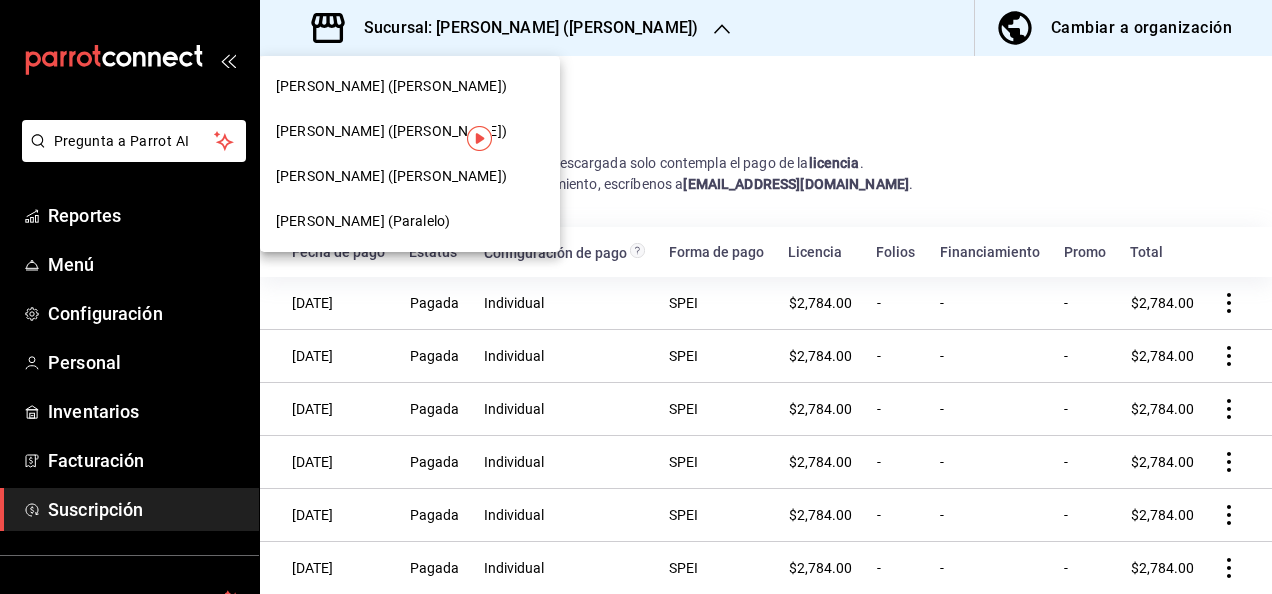 click at bounding box center [636, 297] 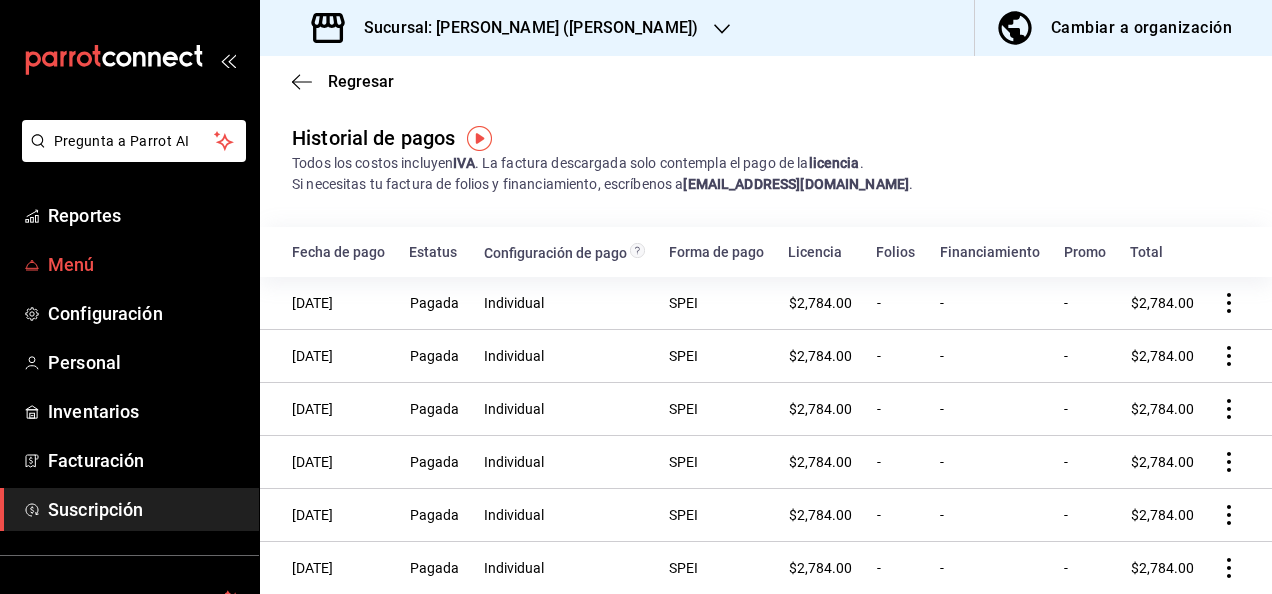 click on "Menú" at bounding box center [145, 264] 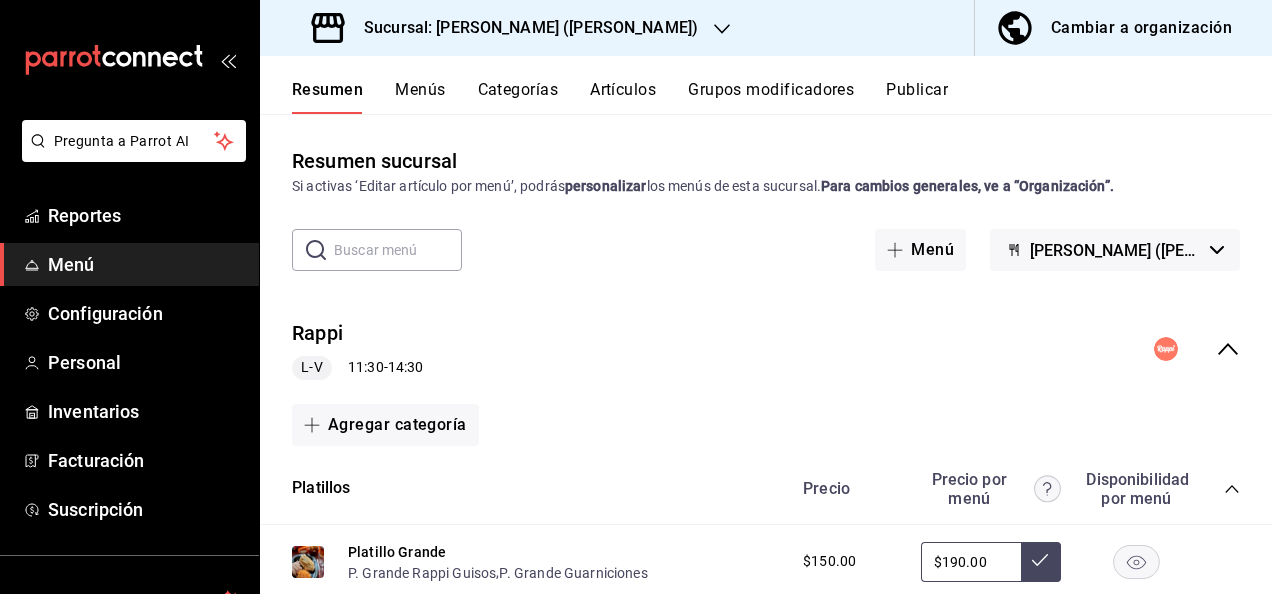 click on "Sucursal: [PERSON_NAME] ([PERSON_NAME])" at bounding box center (523, 28) 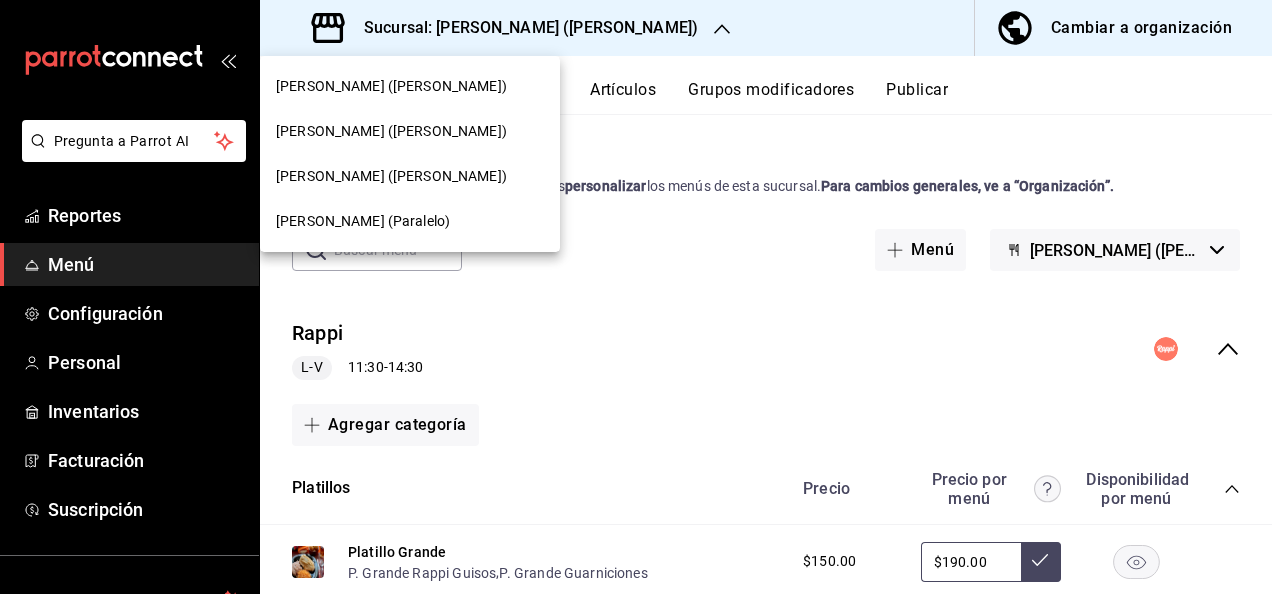 click on "[PERSON_NAME] ([PERSON_NAME])" at bounding box center [391, 176] 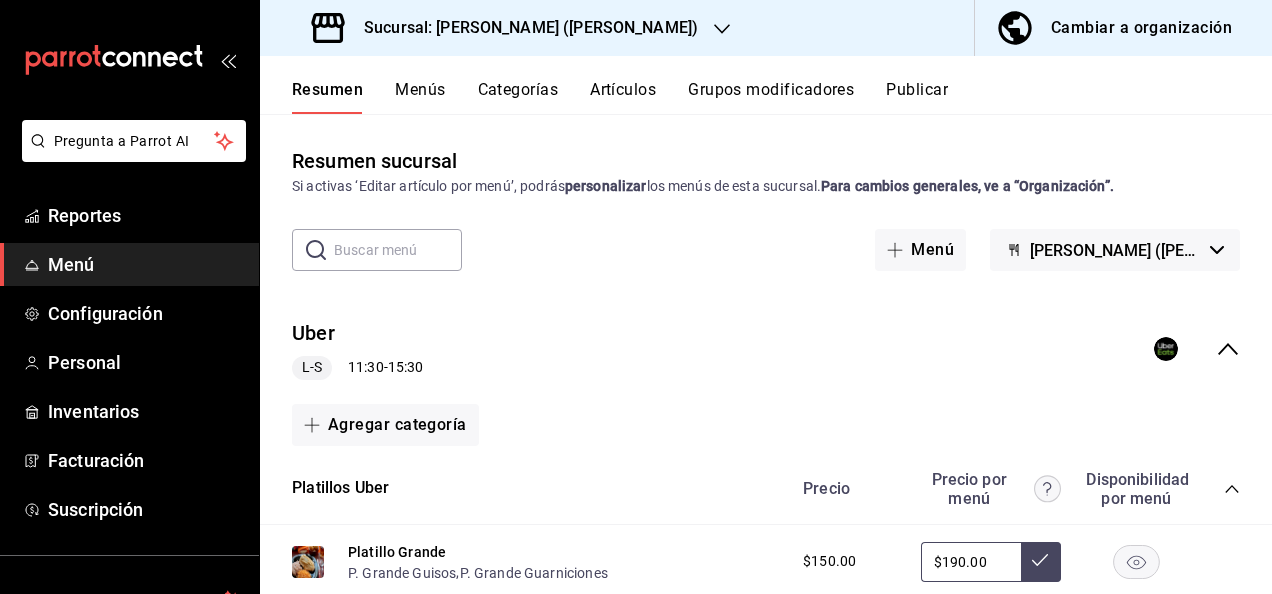 click 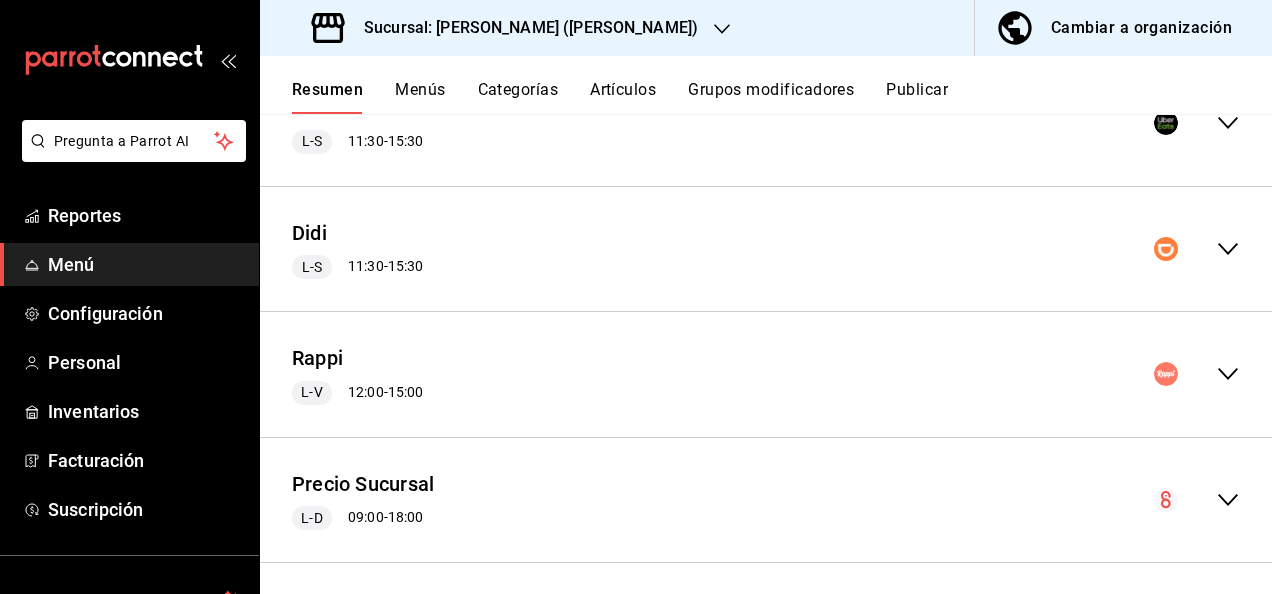 scroll, scrollTop: 234, scrollLeft: 0, axis: vertical 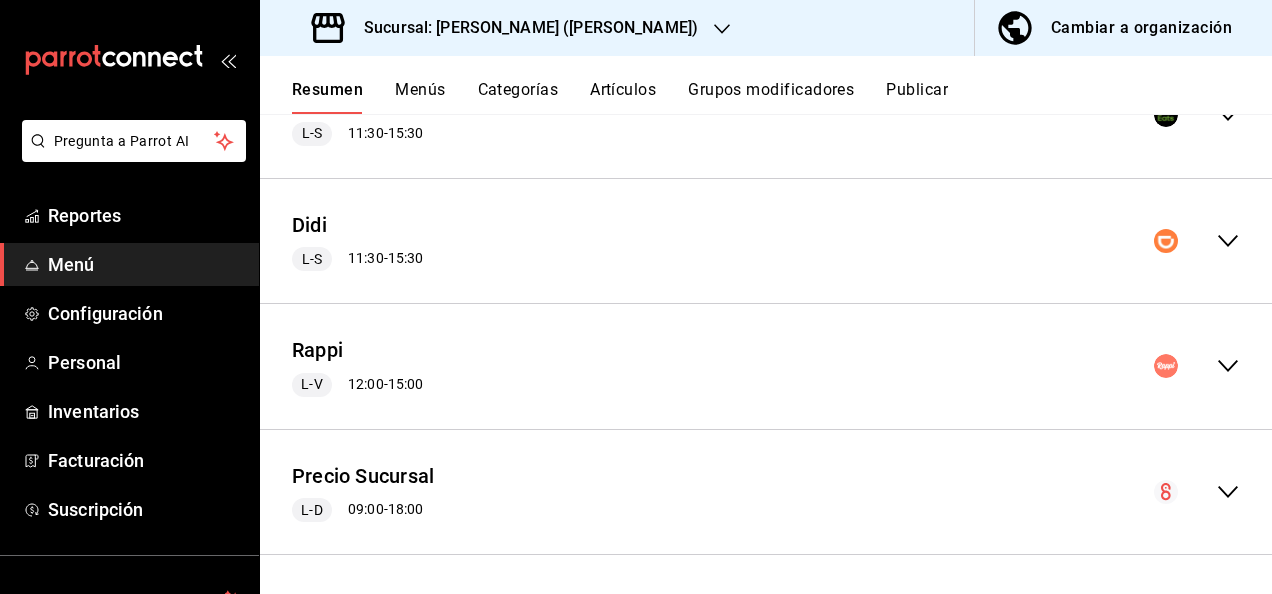 click 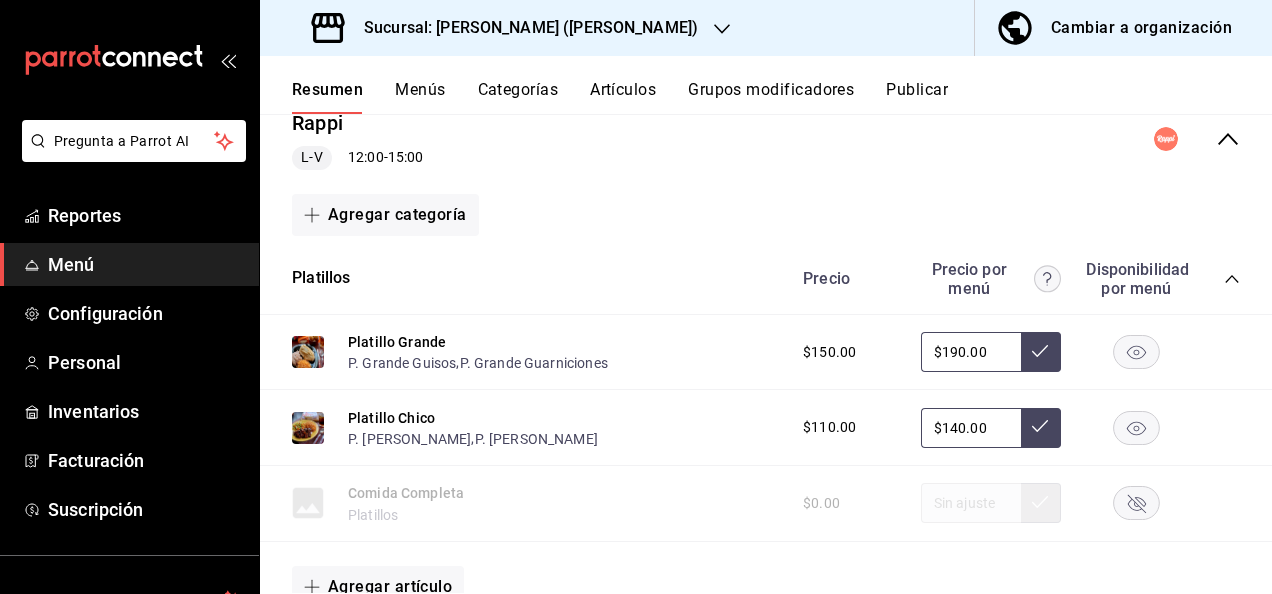 scroll, scrollTop: 528, scrollLeft: 0, axis: vertical 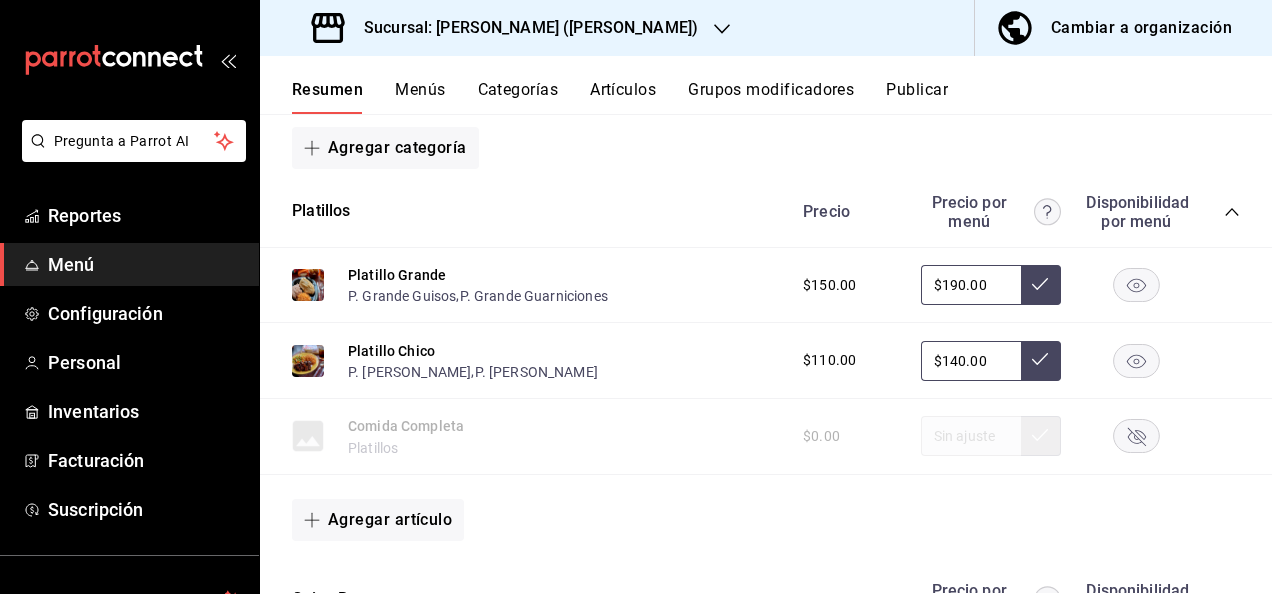 click 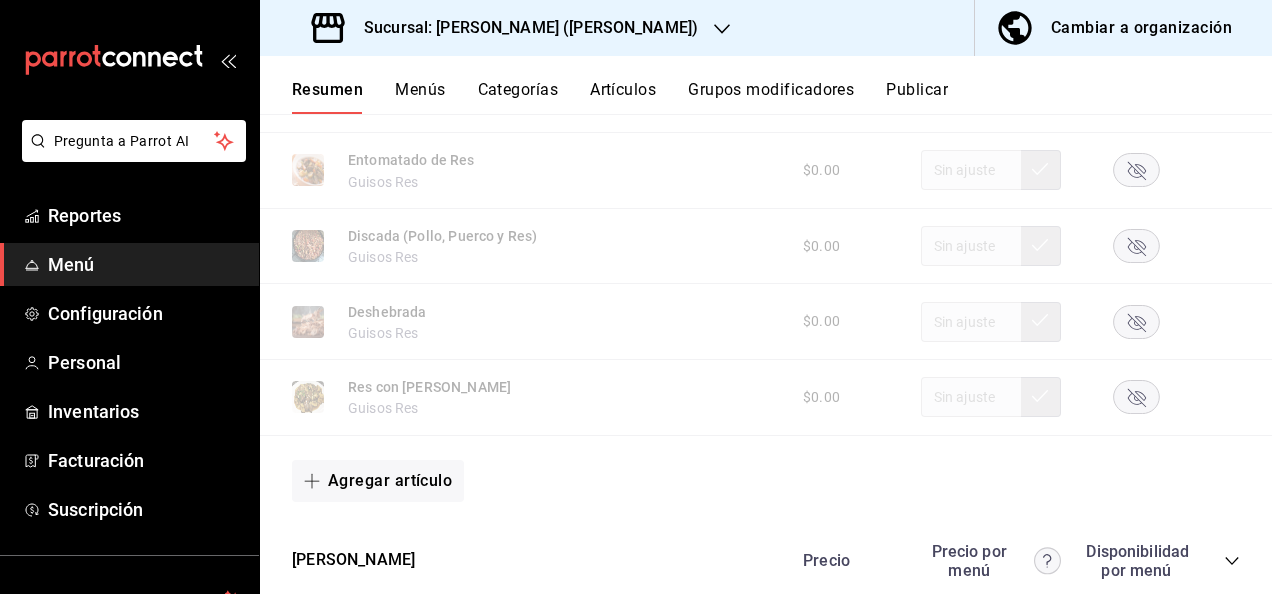 scroll, scrollTop: 1408, scrollLeft: 0, axis: vertical 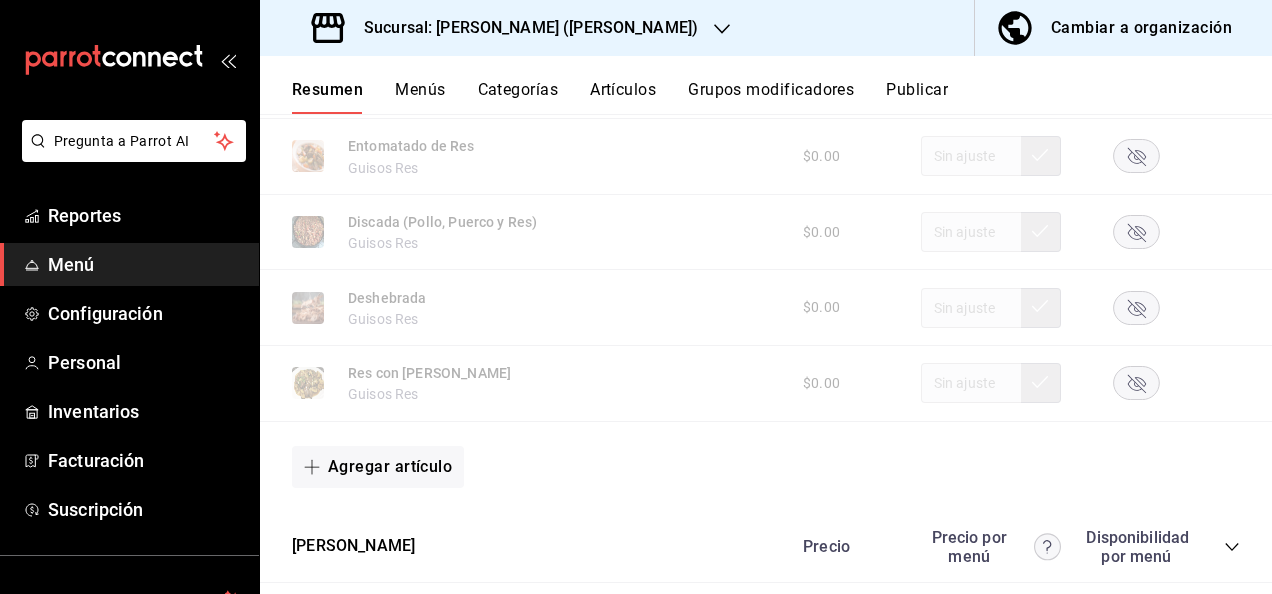 click 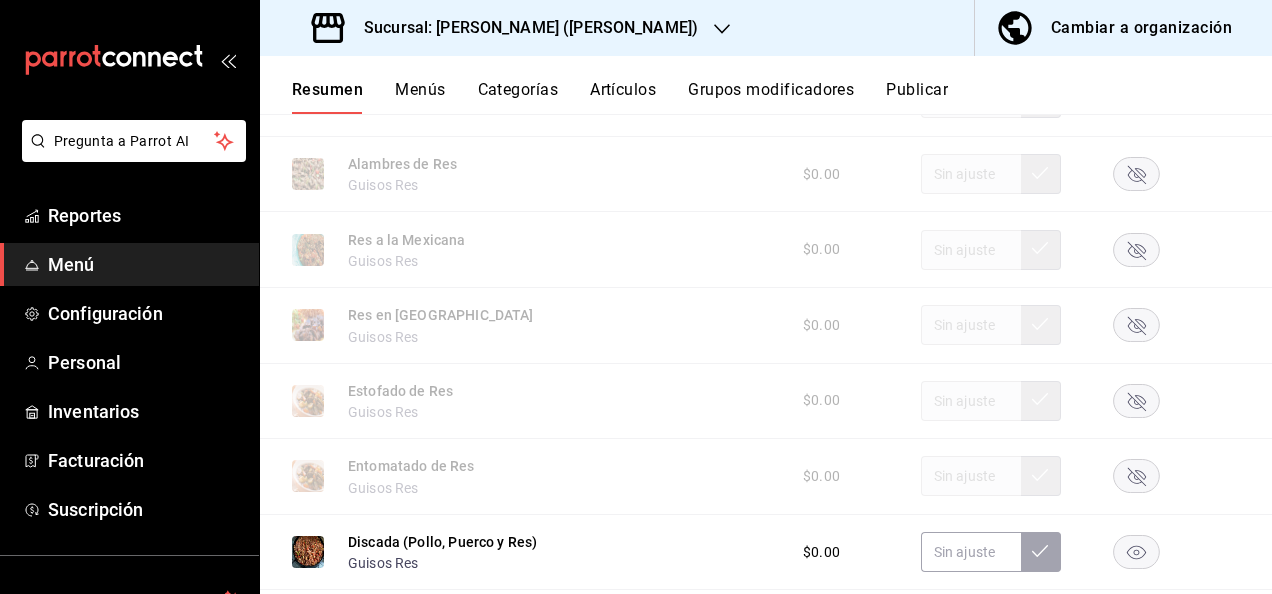 scroll, scrollTop: 1048, scrollLeft: 0, axis: vertical 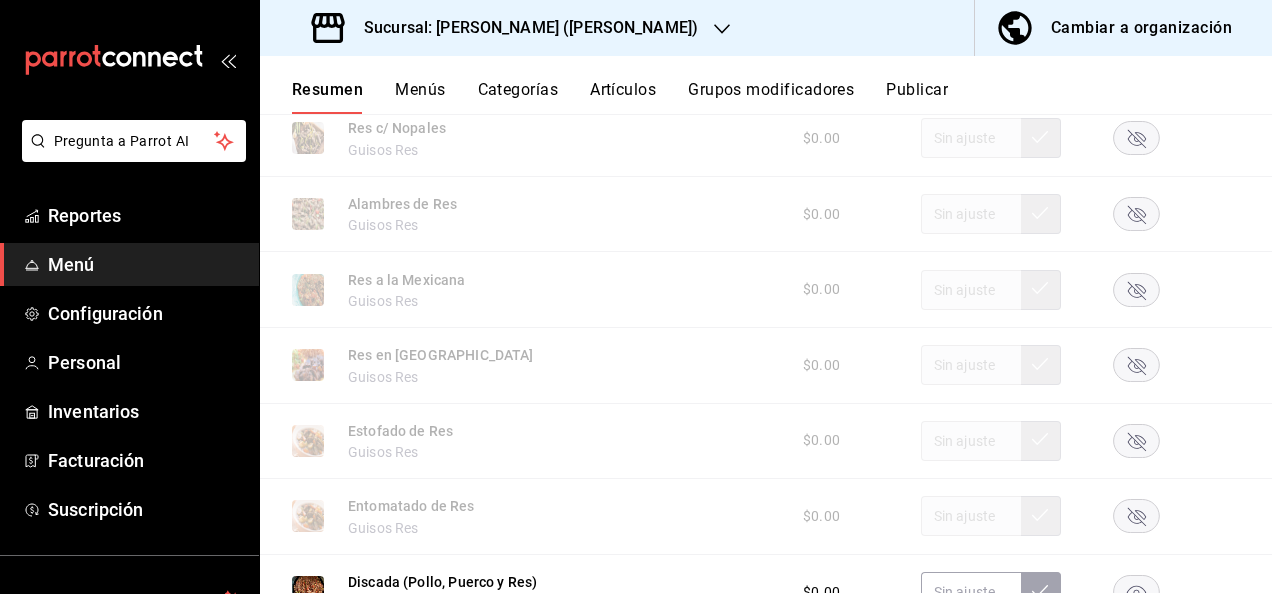 click 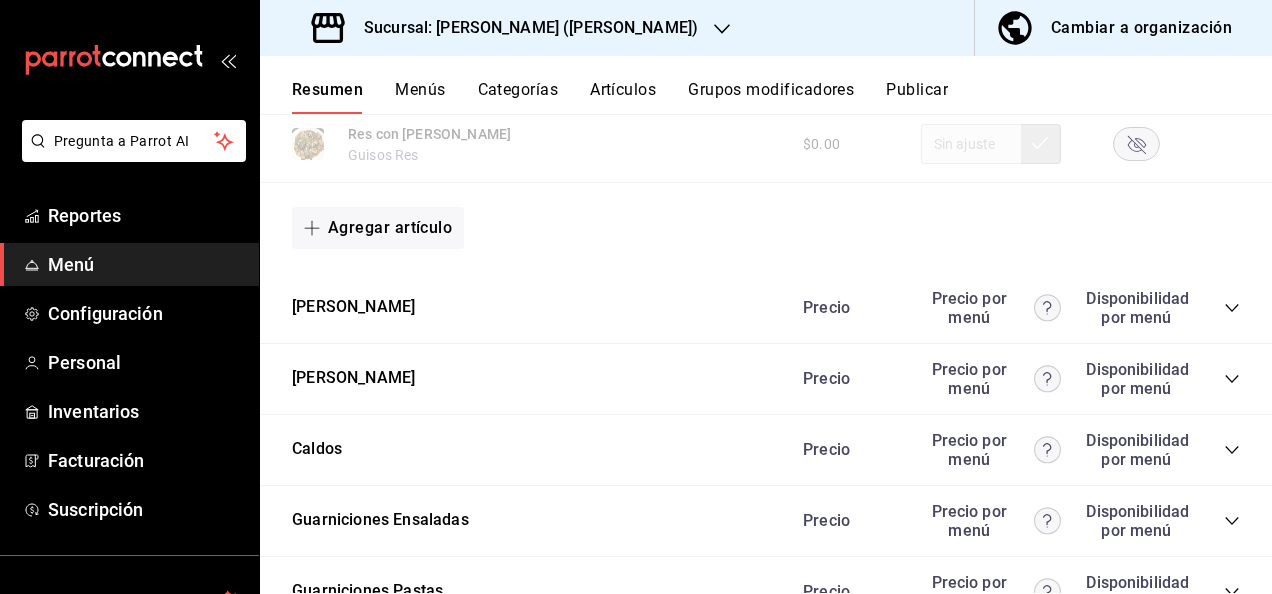 scroll, scrollTop: 1648, scrollLeft: 0, axis: vertical 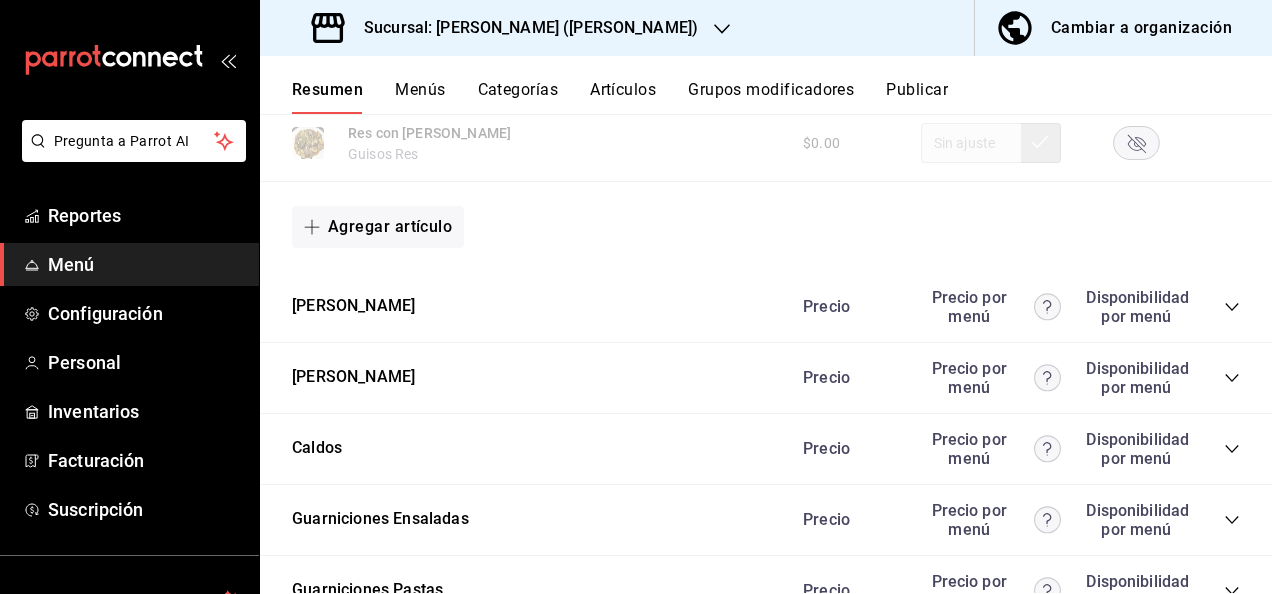 click 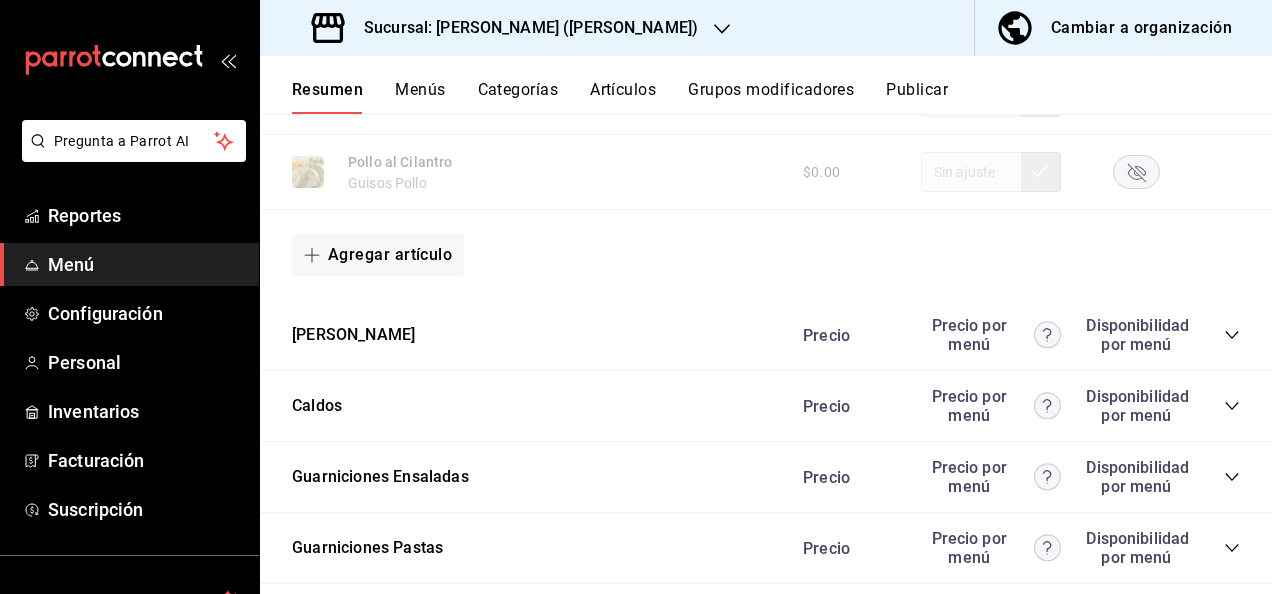 scroll, scrollTop: 3034, scrollLeft: 0, axis: vertical 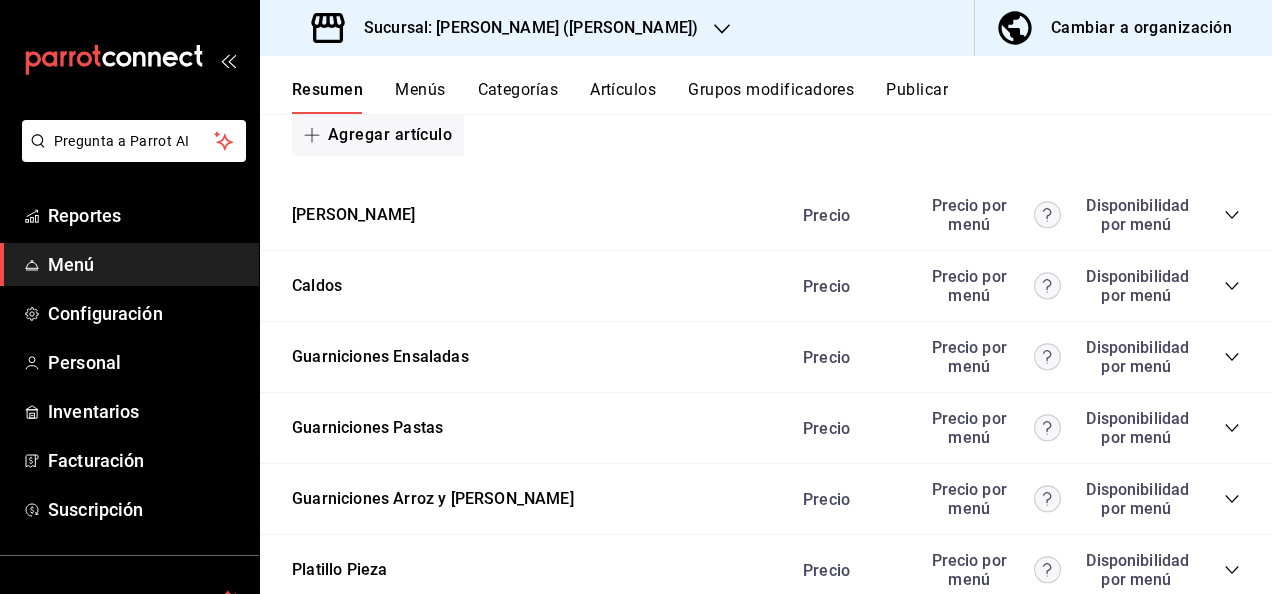 click 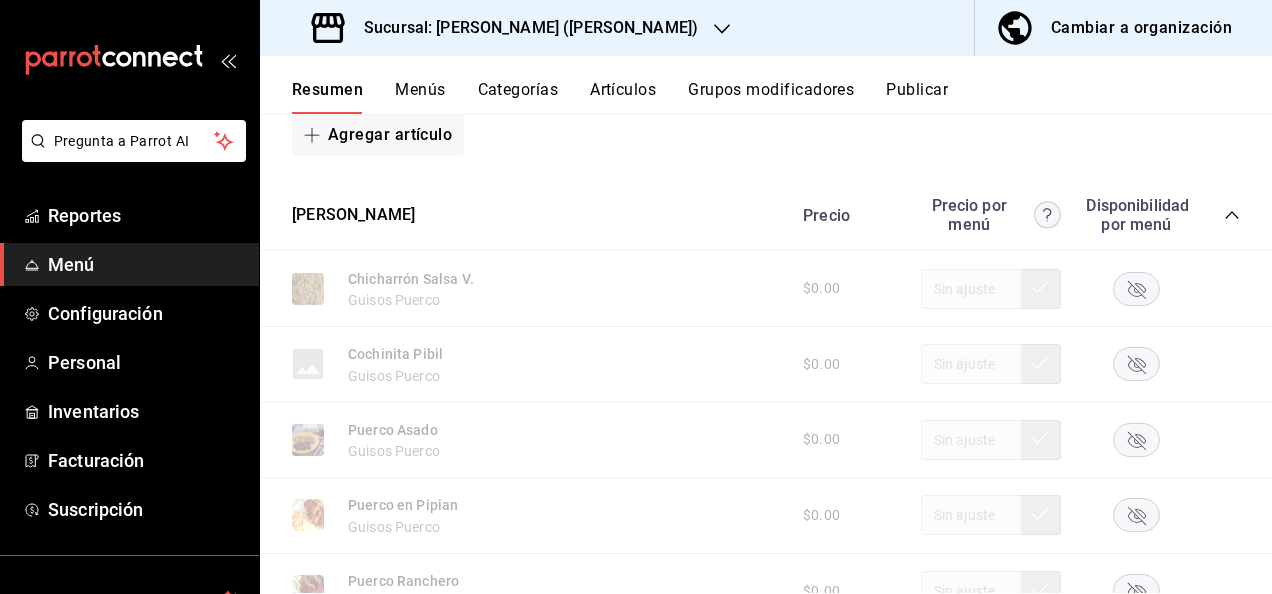 click 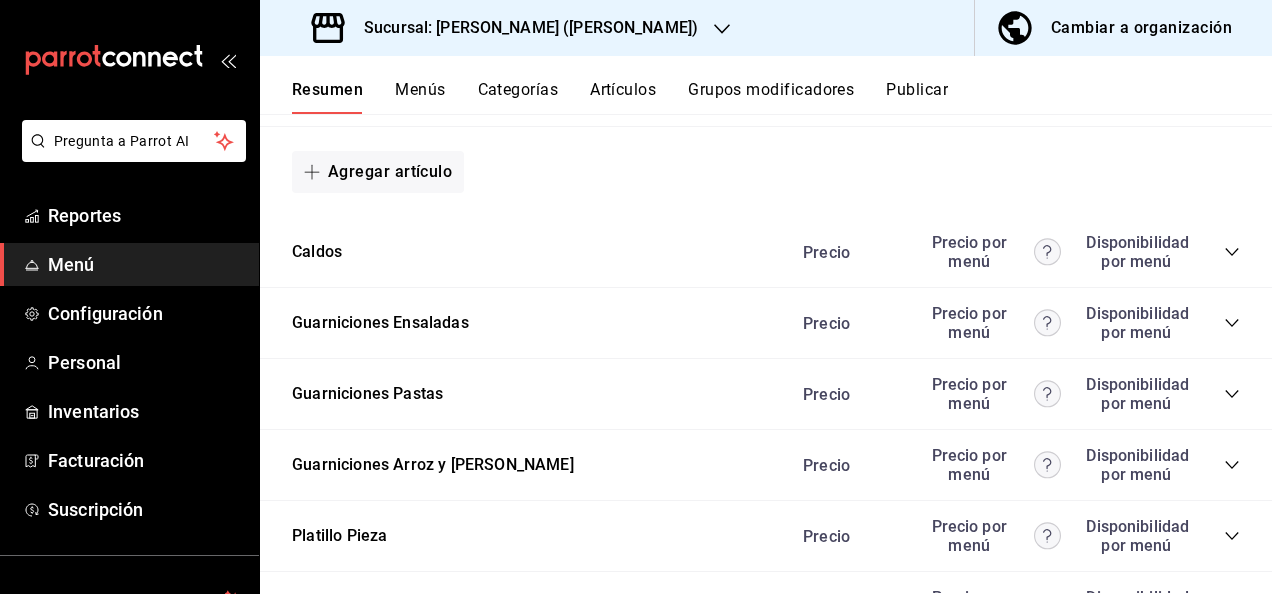 scroll, scrollTop: 4208, scrollLeft: 0, axis: vertical 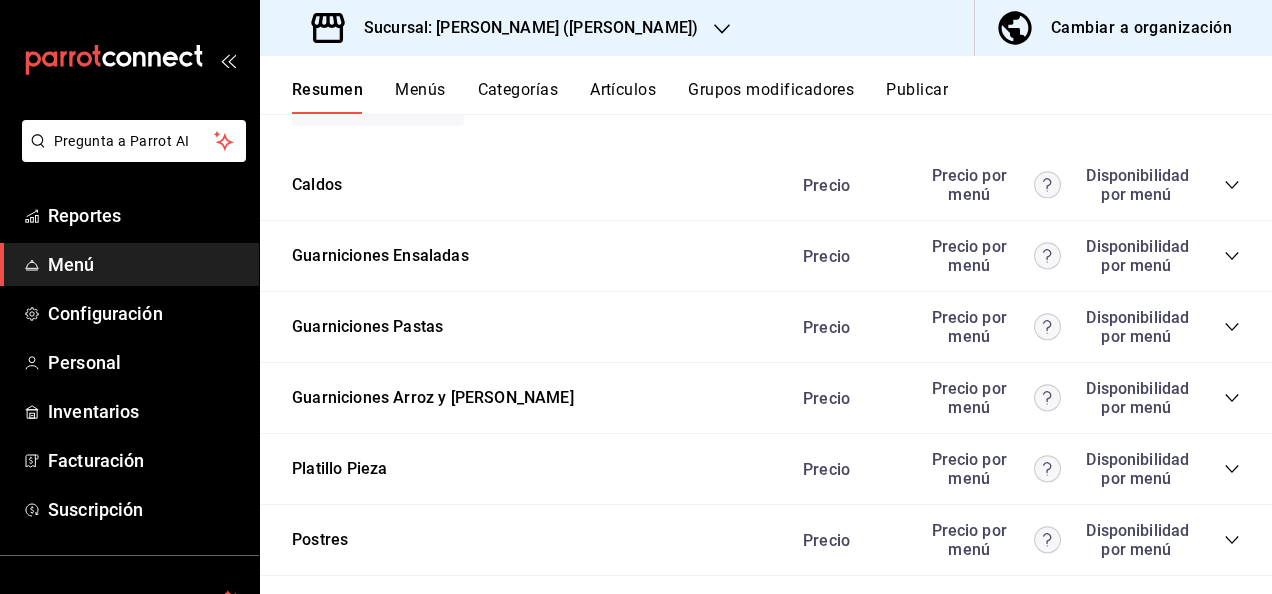 click 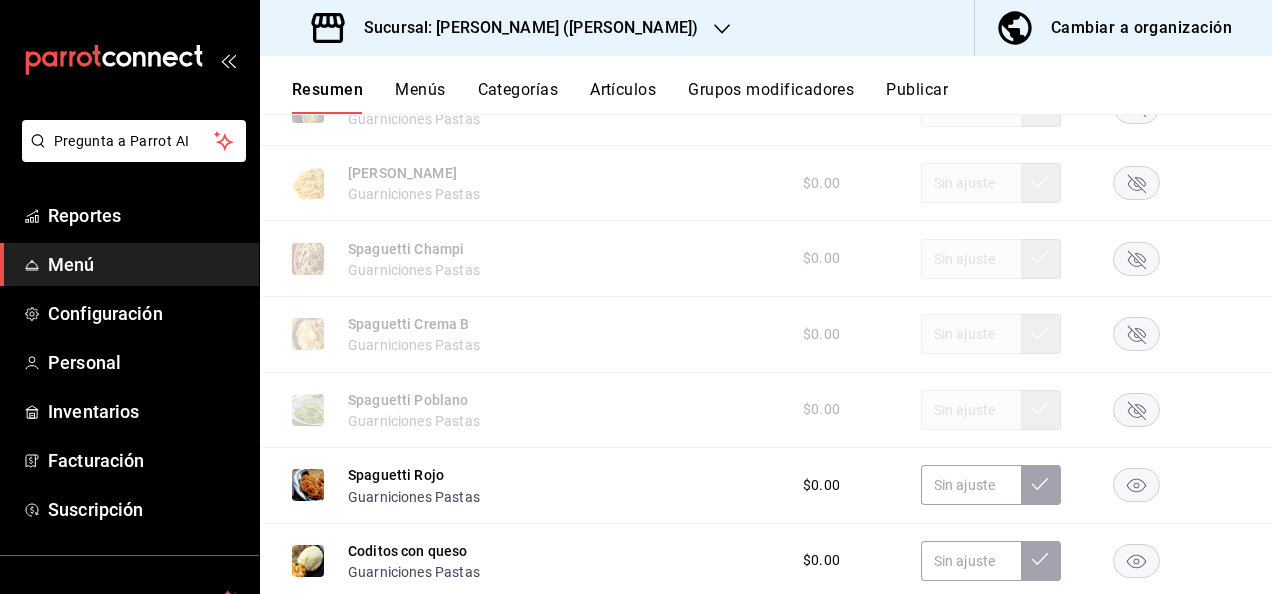 scroll, scrollTop: 4554, scrollLeft: 0, axis: vertical 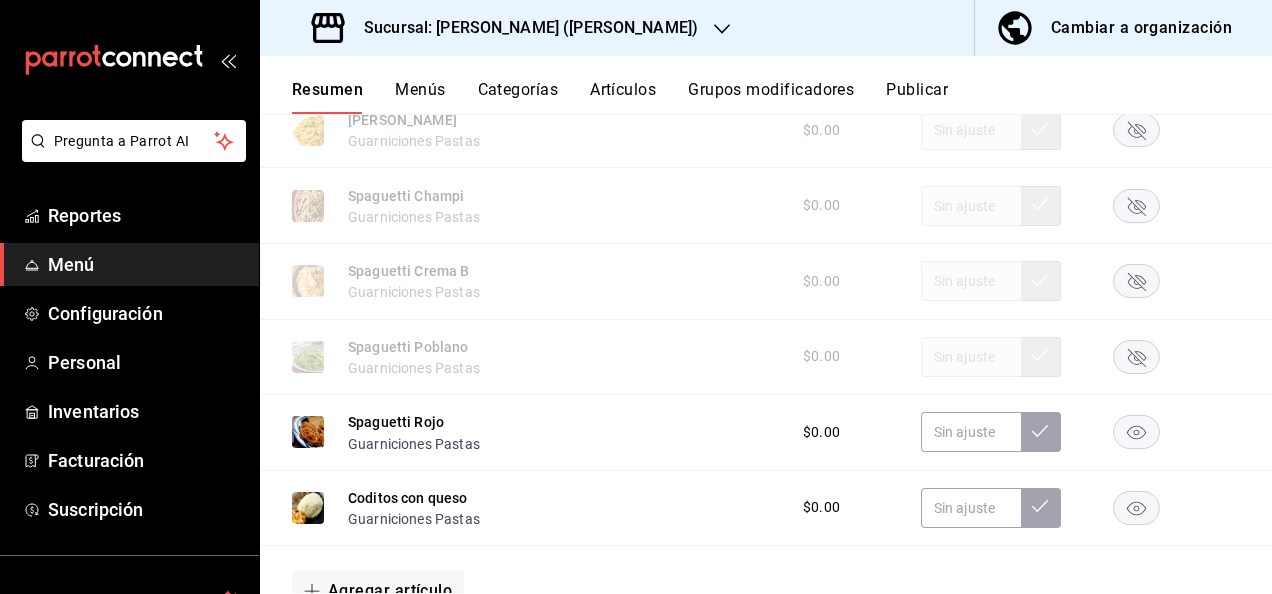 click 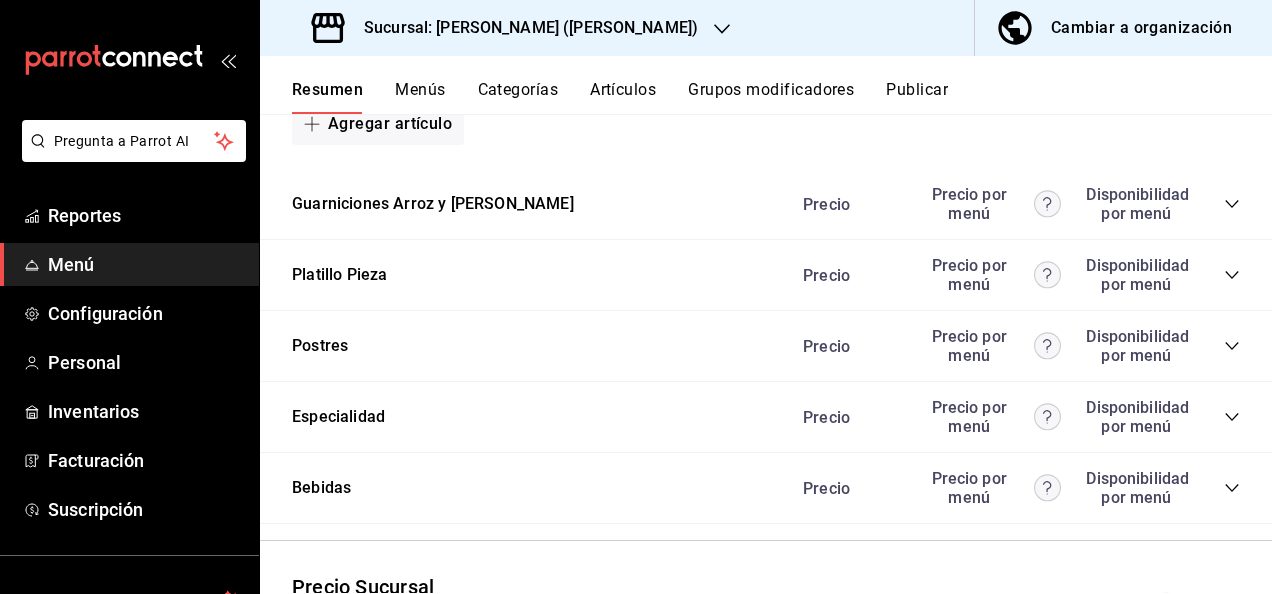 scroll, scrollTop: 5061, scrollLeft: 0, axis: vertical 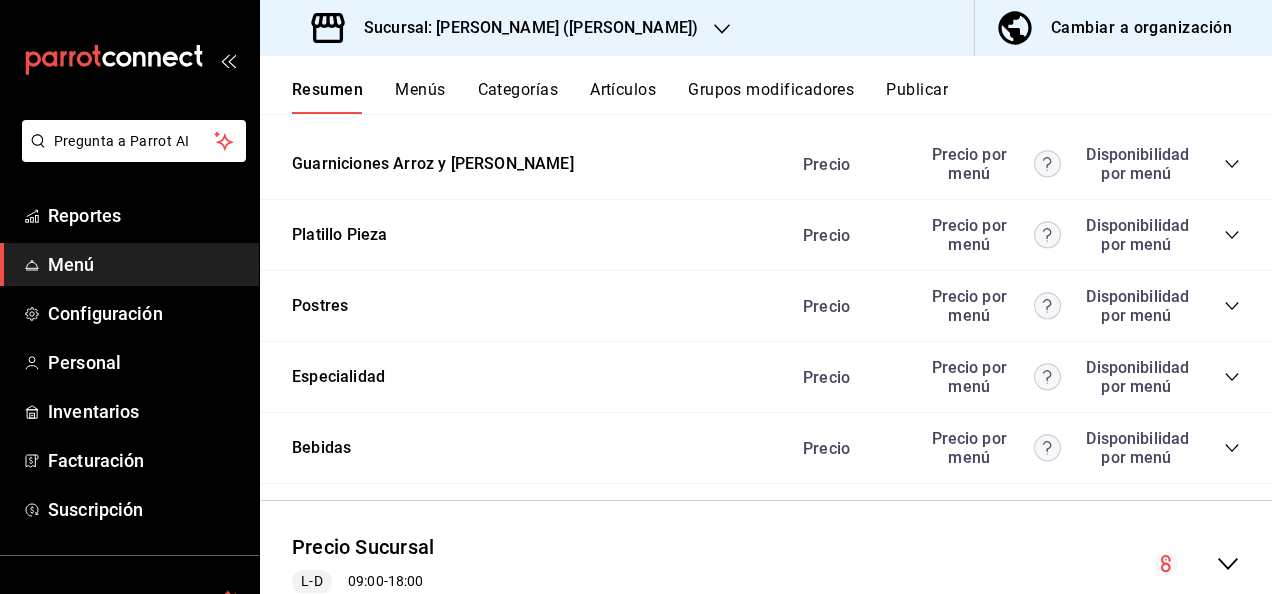 click 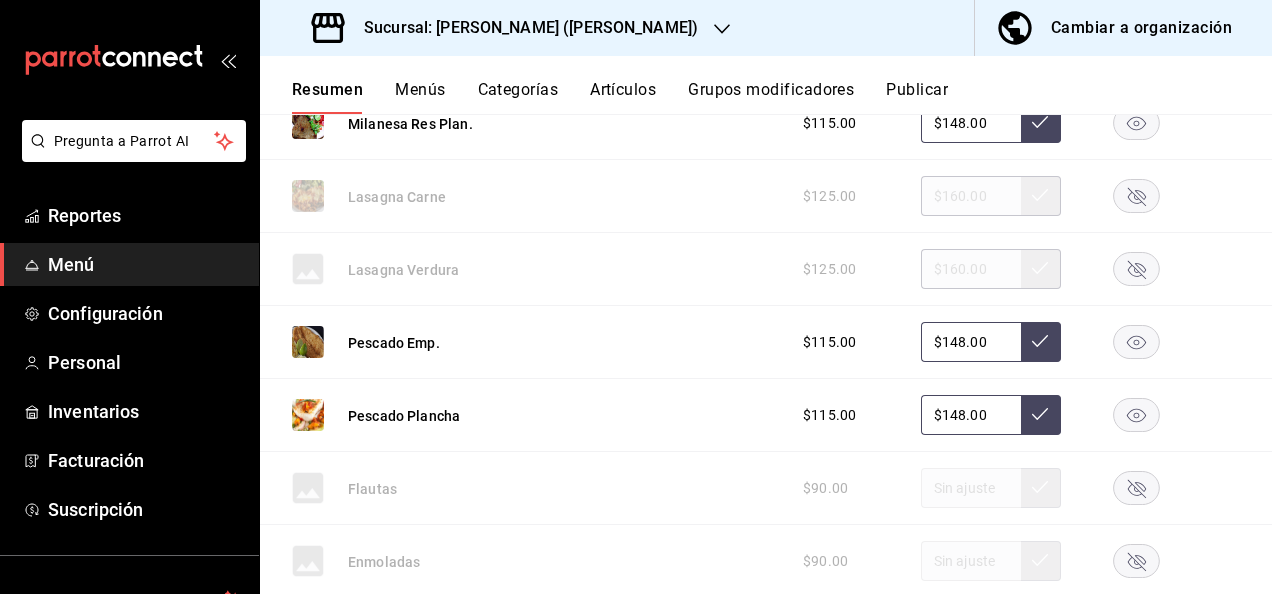 scroll, scrollTop: 6088, scrollLeft: 0, axis: vertical 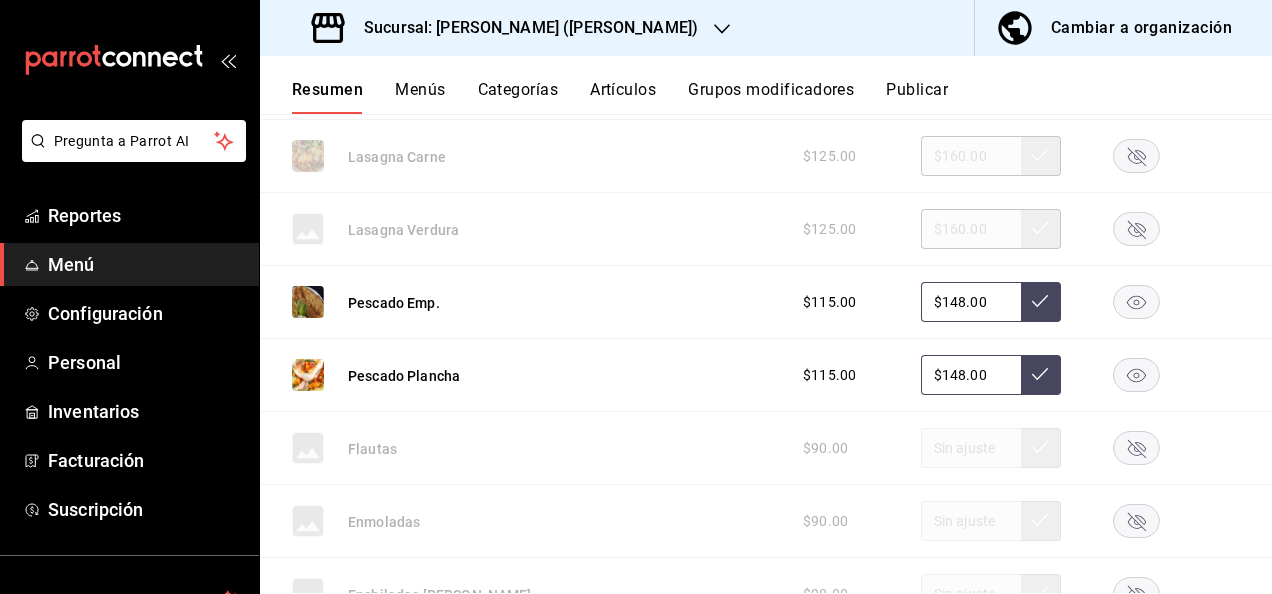 click 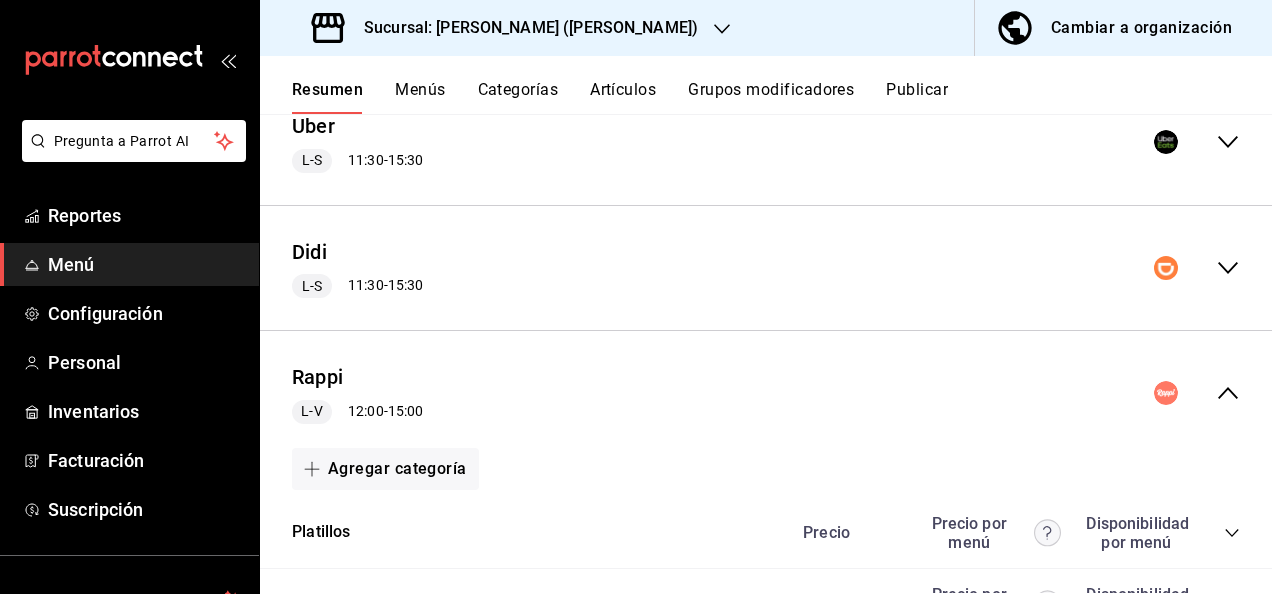 scroll, scrollTop: 0, scrollLeft: 0, axis: both 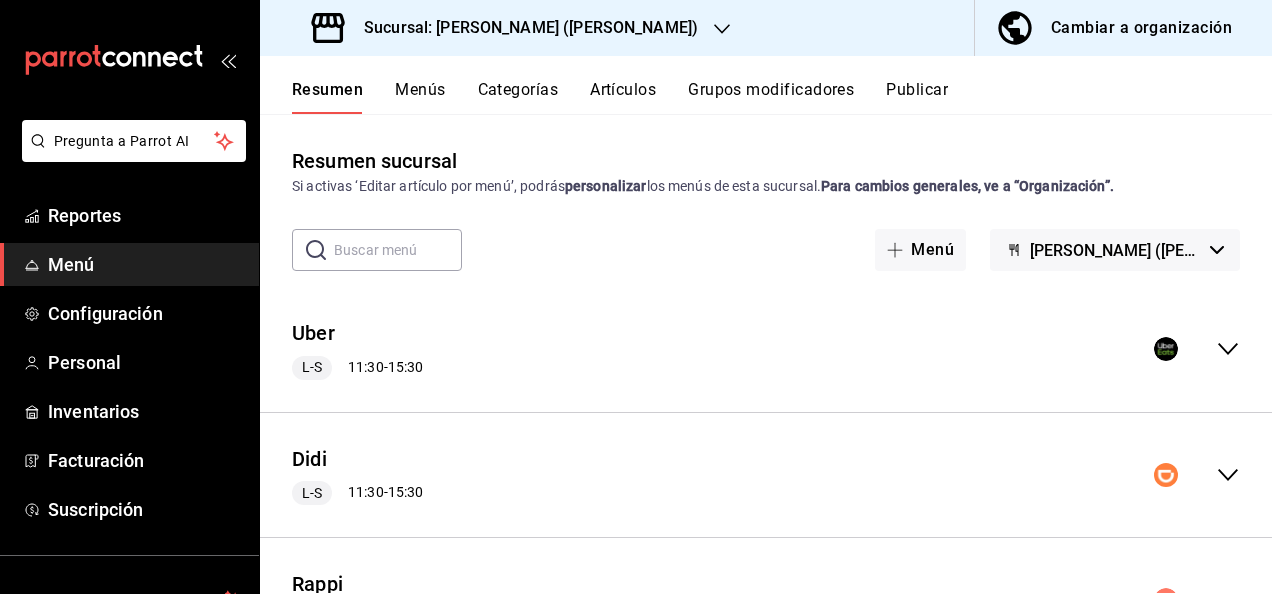 click on "Publicar" at bounding box center (917, 97) 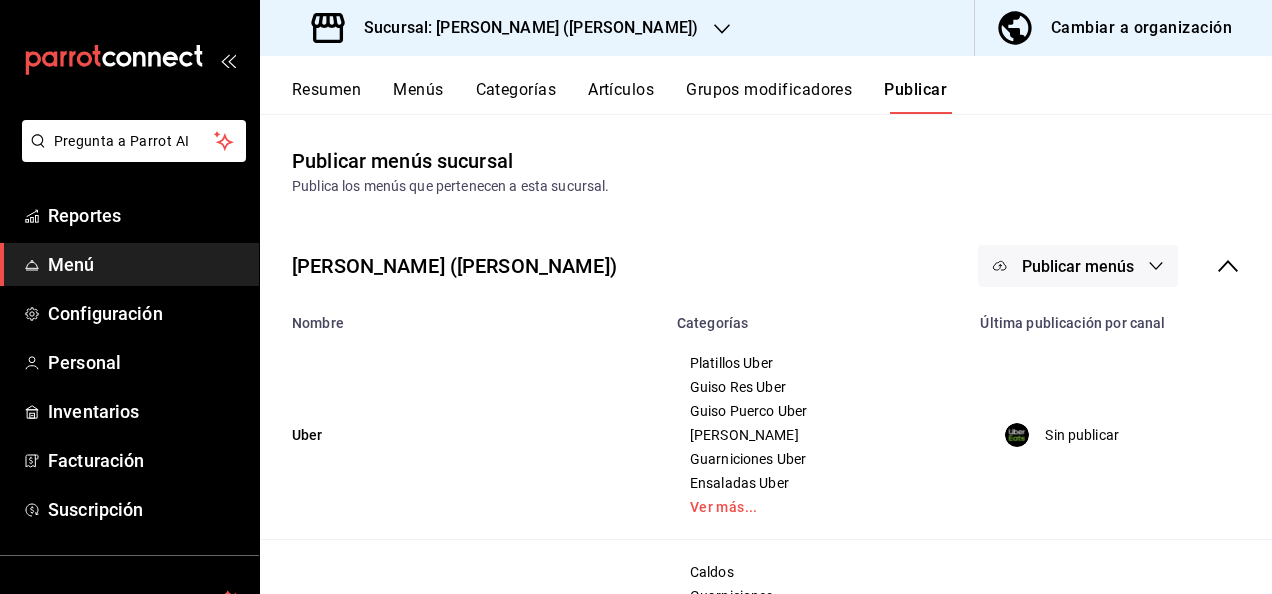click on "Publicar menús" at bounding box center (1078, 266) 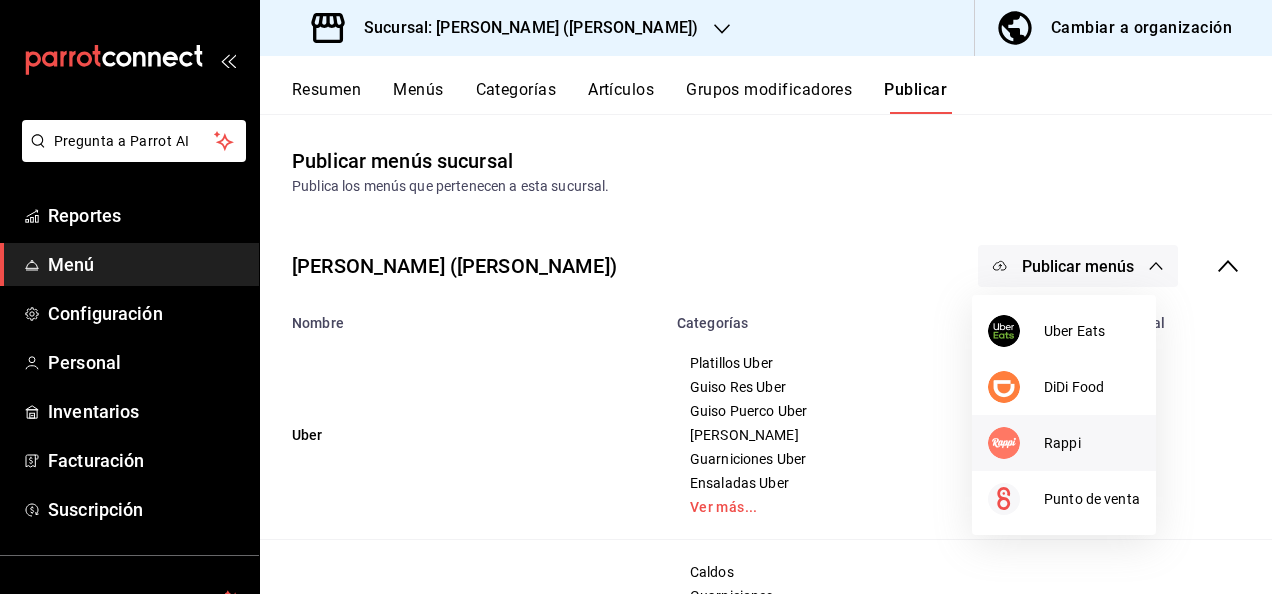 click on "Rappi" at bounding box center (1092, 443) 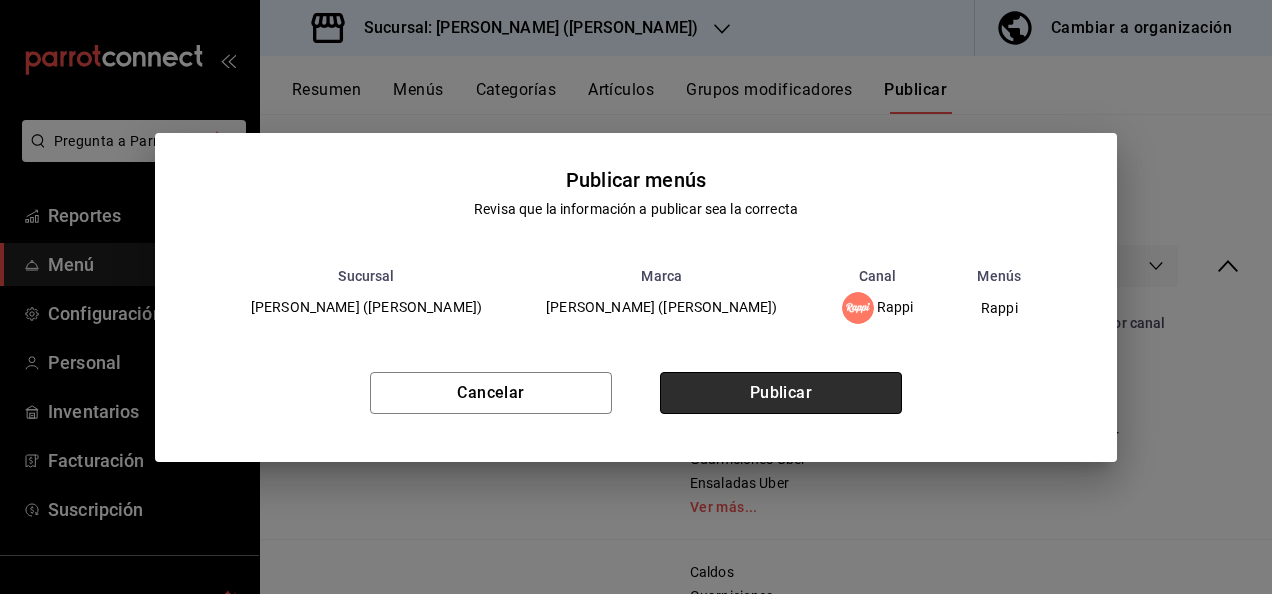 click on "Publicar" at bounding box center (781, 393) 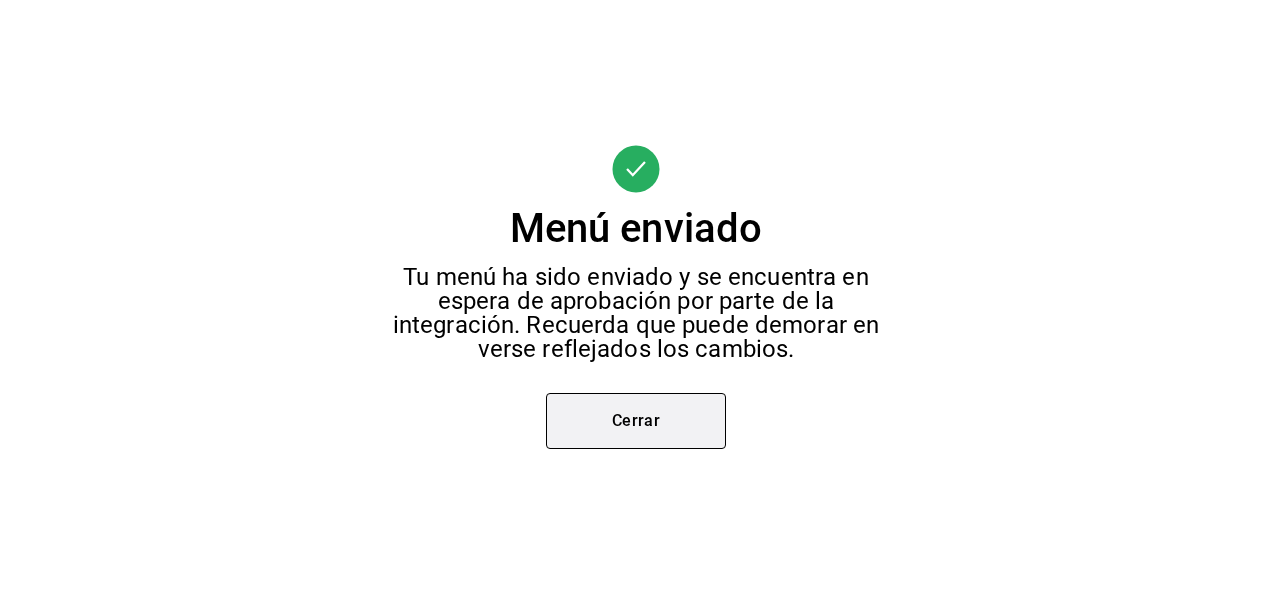 click on "Cerrar" at bounding box center [636, 421] 